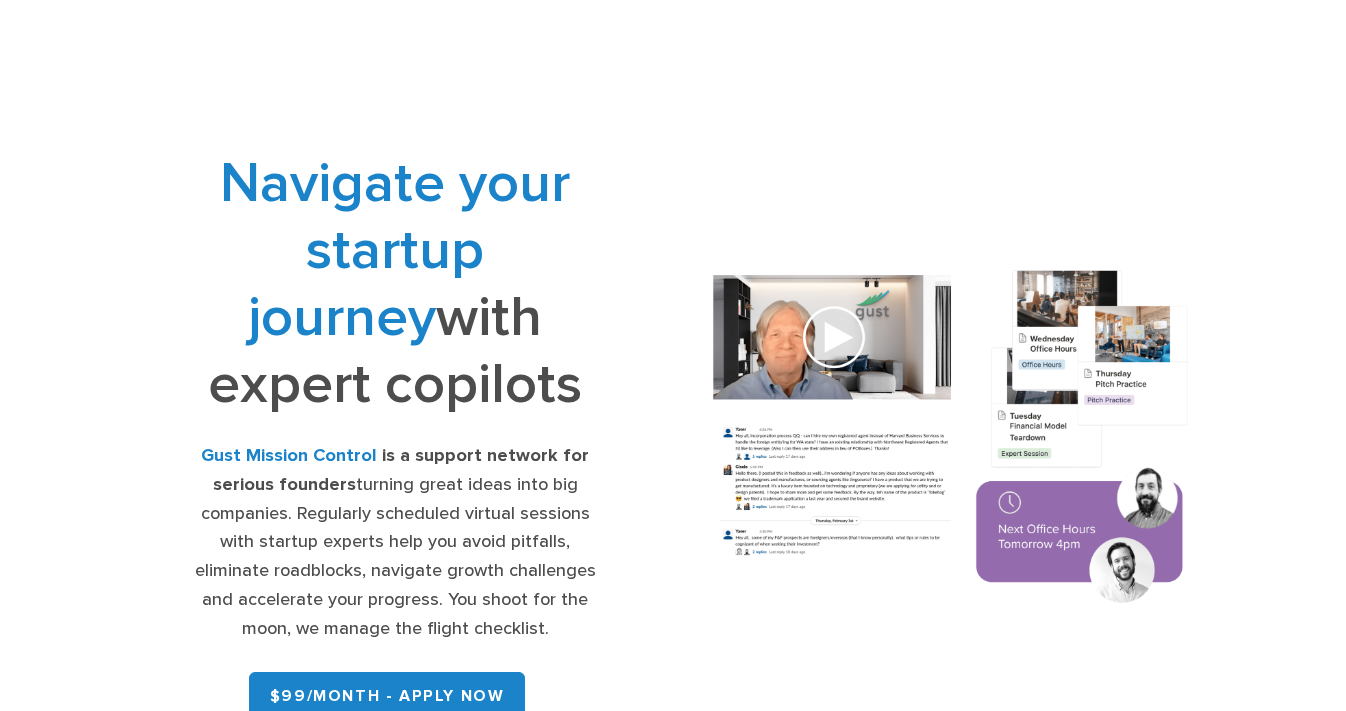 scroll, scrollTop: 0, scrollLeft: 0, axis: both 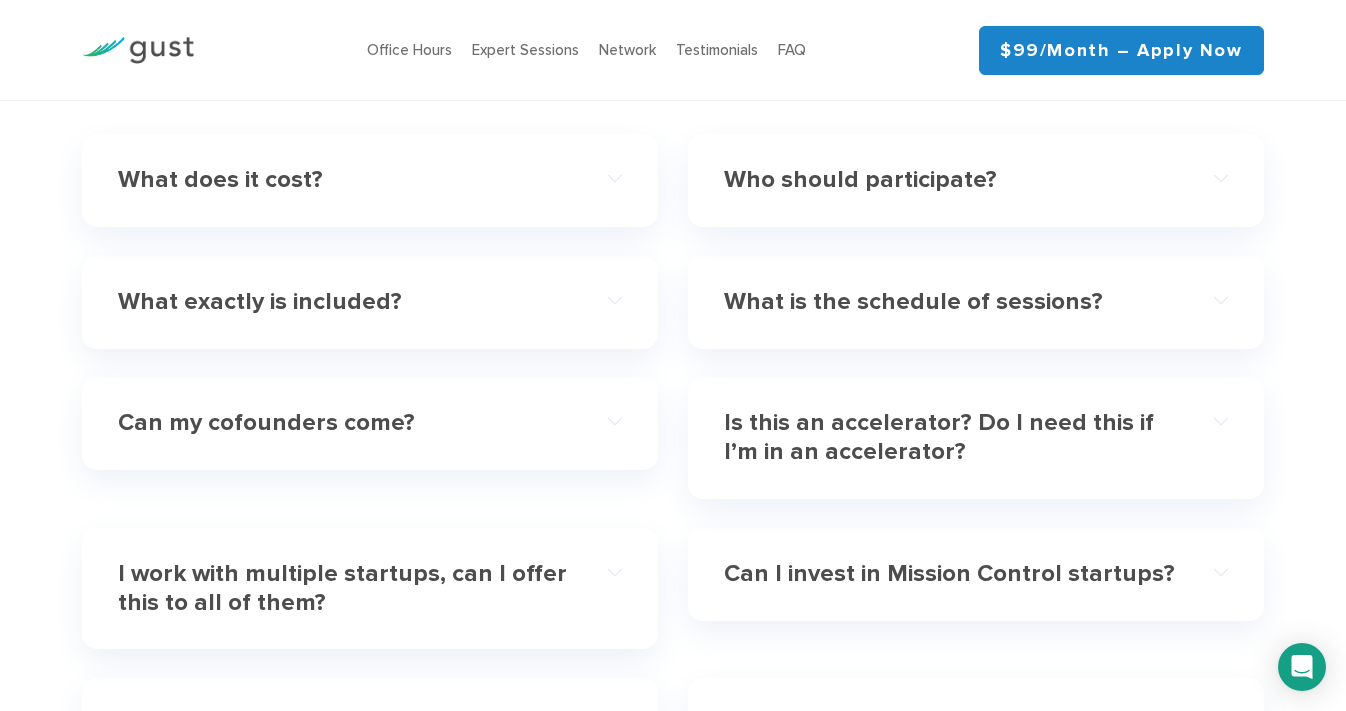 click on "Who should participate?" at bounding box center [950, 180] 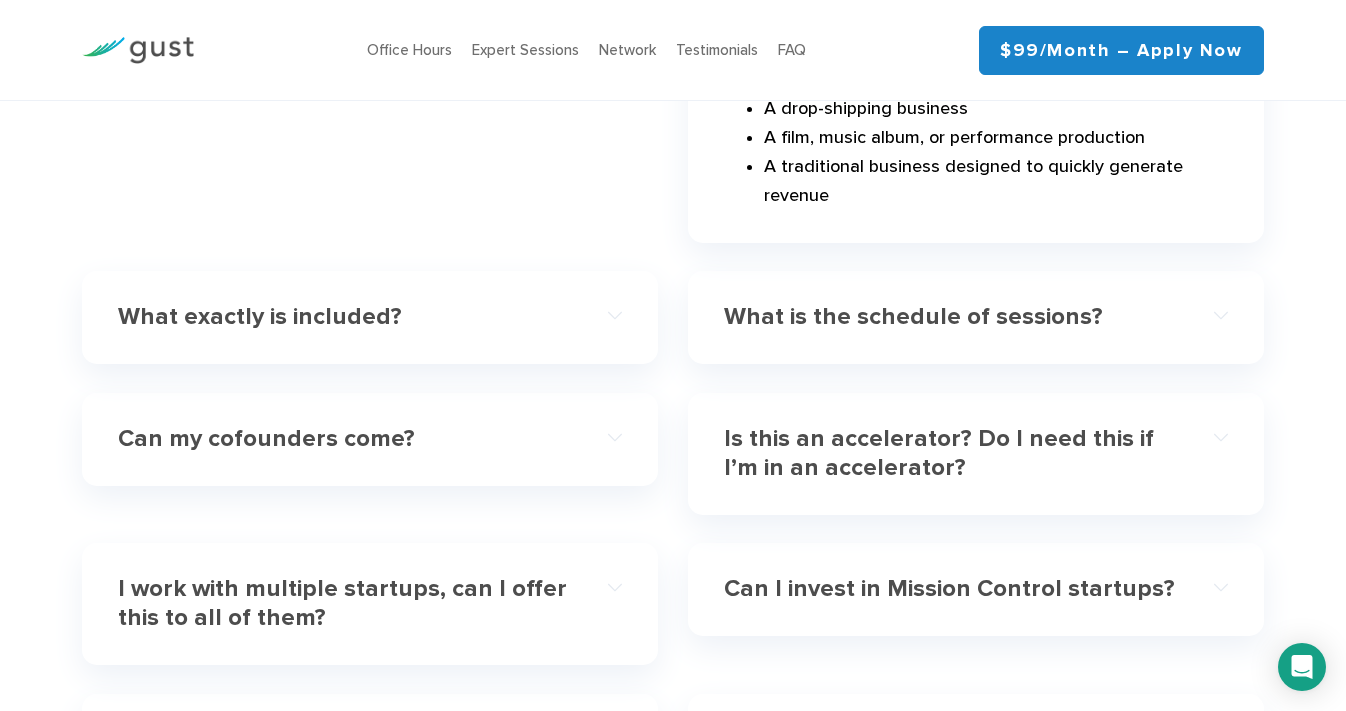 scroll, scrollTop: 6317, scrollLeft: 0, axis: vertical 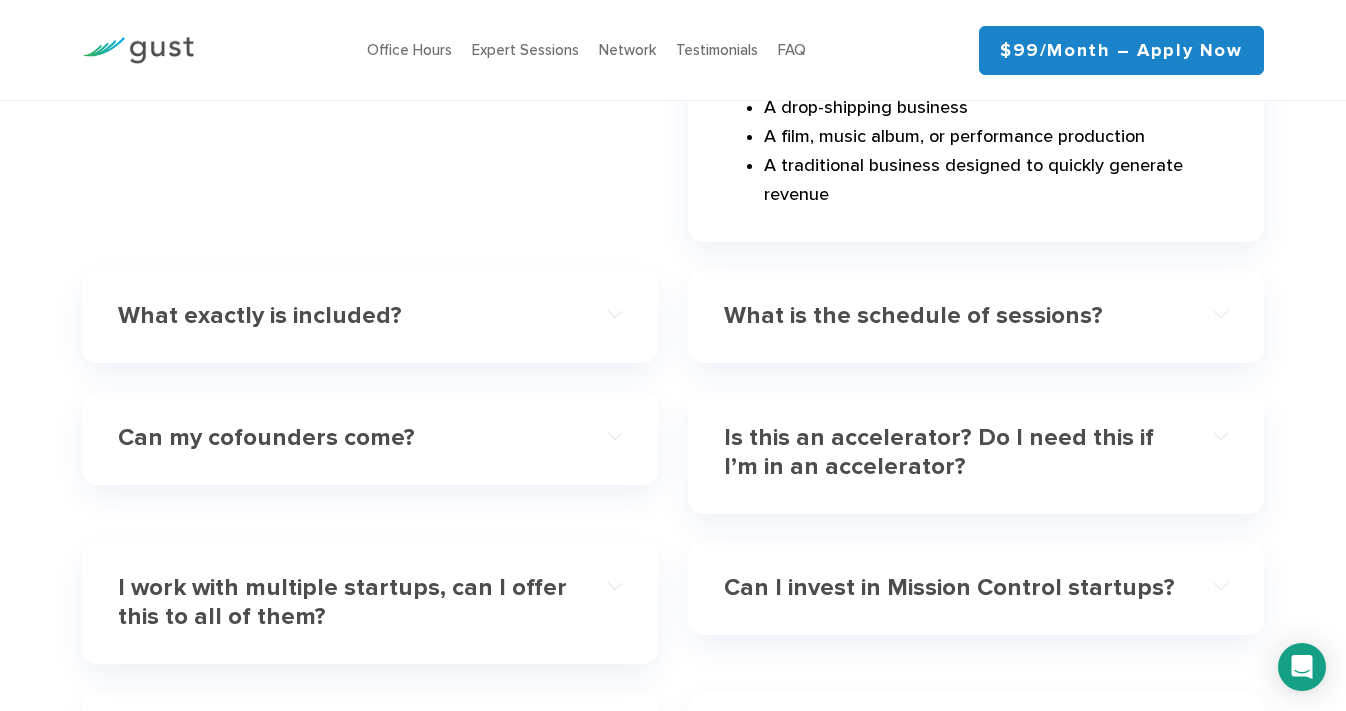 click on "What is the schedule of sessions?" at bounding box center [950, 316] 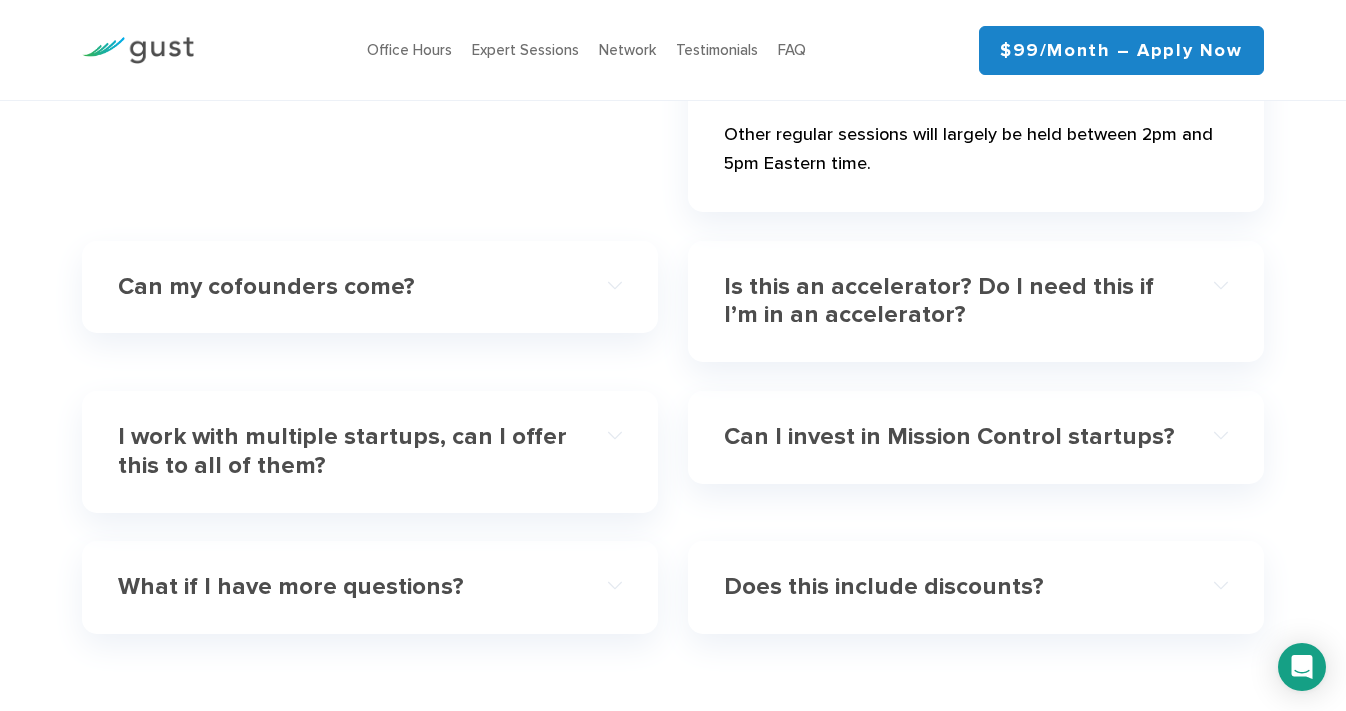 scroll, scrollTop: 6085, scrollLeft: 0, axis: vertical 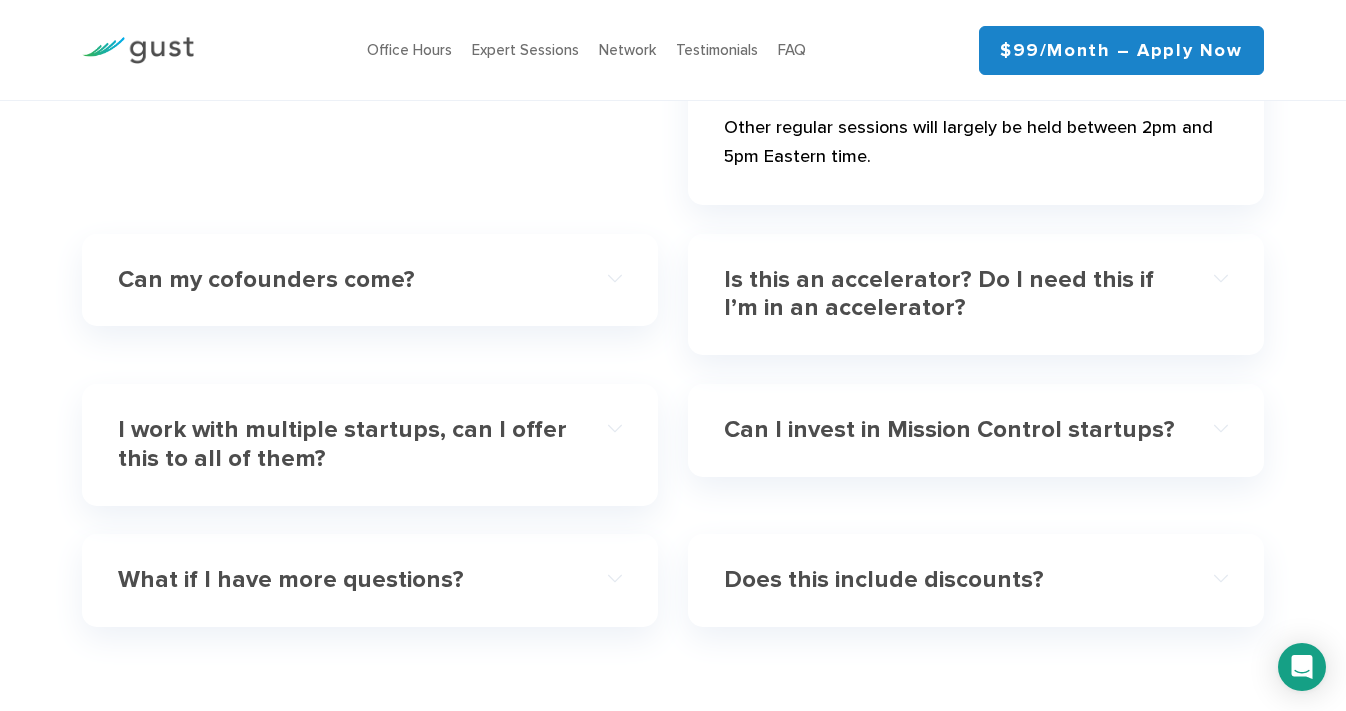 click on "Is this an accelerator? Do I need this if I’m in an accelerator?" at bounding box center [950, 295] 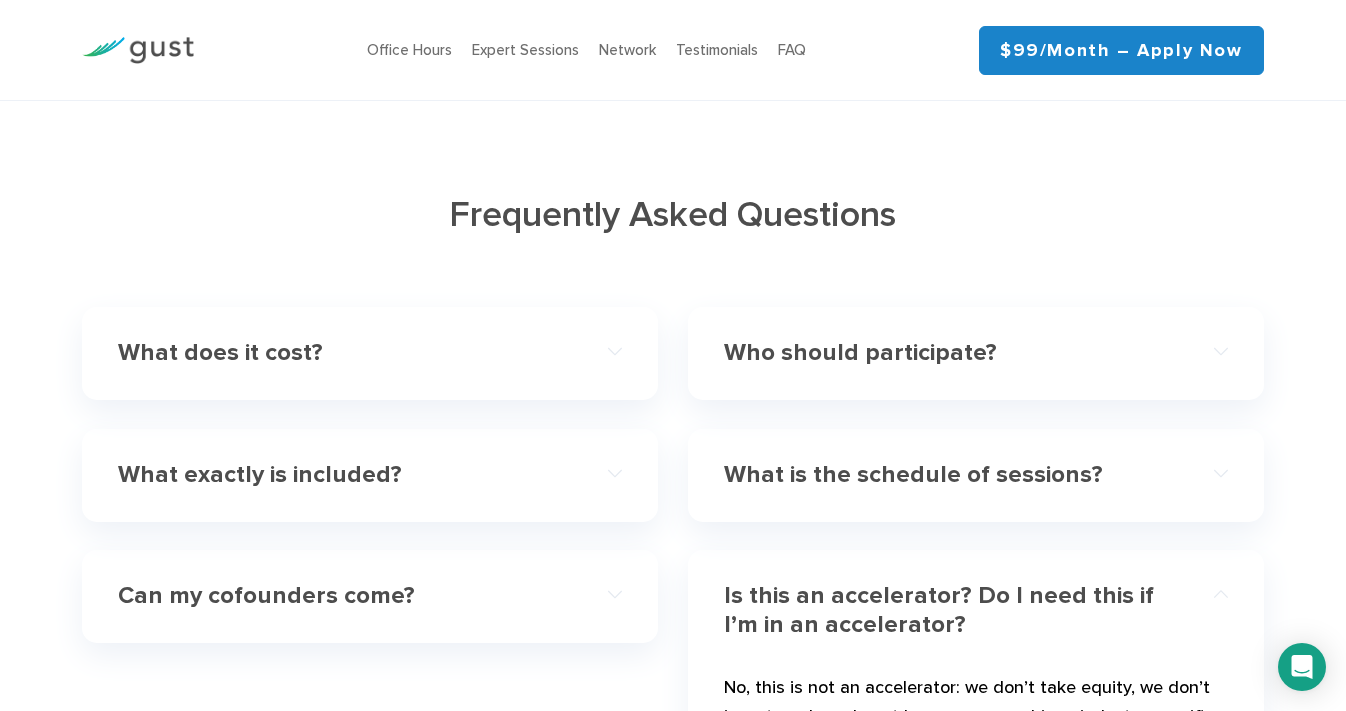 scroll, scrollTop: 5600, scrollLeft: 0, axis: vertical 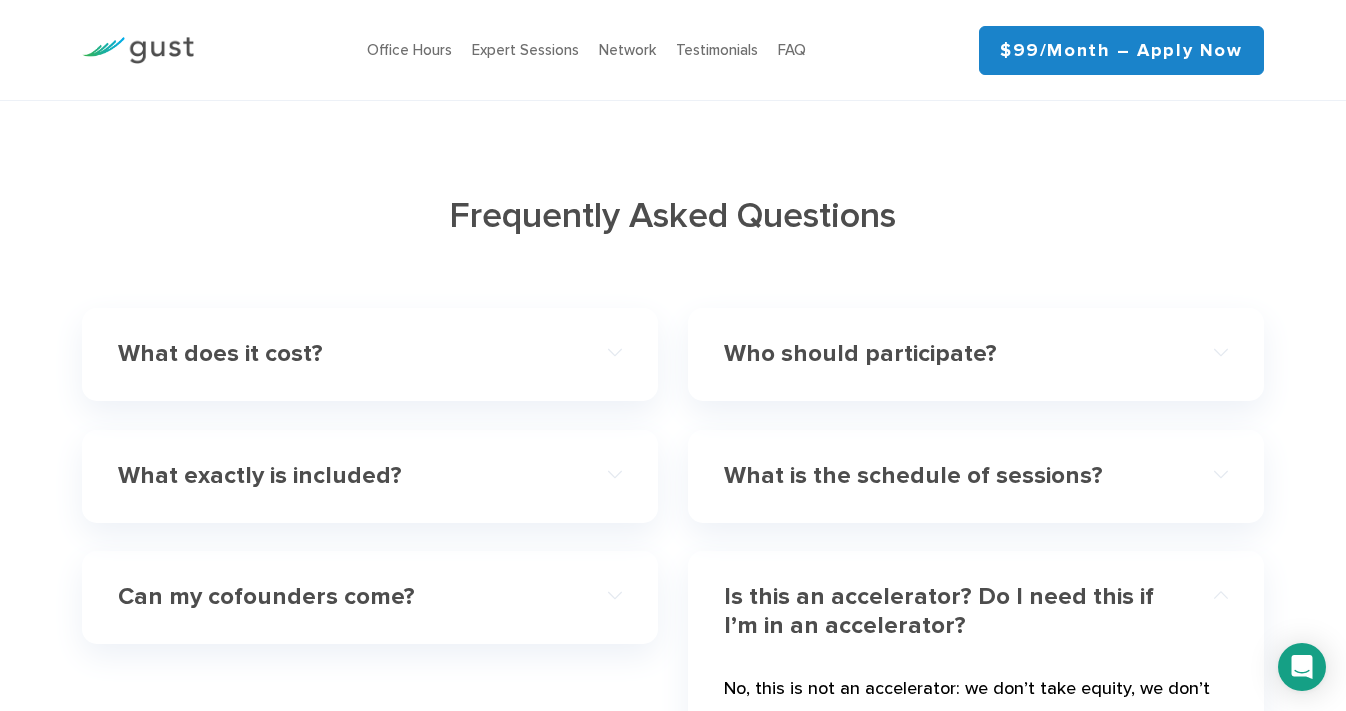 click on "What exactly is included?
Access to regularly scheduled, virtual, deep-dive sessions including  office hours ,  pitch practice , and  expert sessions .
Unlimited access to the  Gust Pre-money Valuation tool .
A 40% discount on all Gust software including  Gust Launch .
Deep discounts on future Mission Control intensives like  Launchpad .
Access to the Gust Mission Control Slack community.
Access to exclusive  partner offers, discounts, and pre-negotiated rates ." at bounding box center [370, 476] 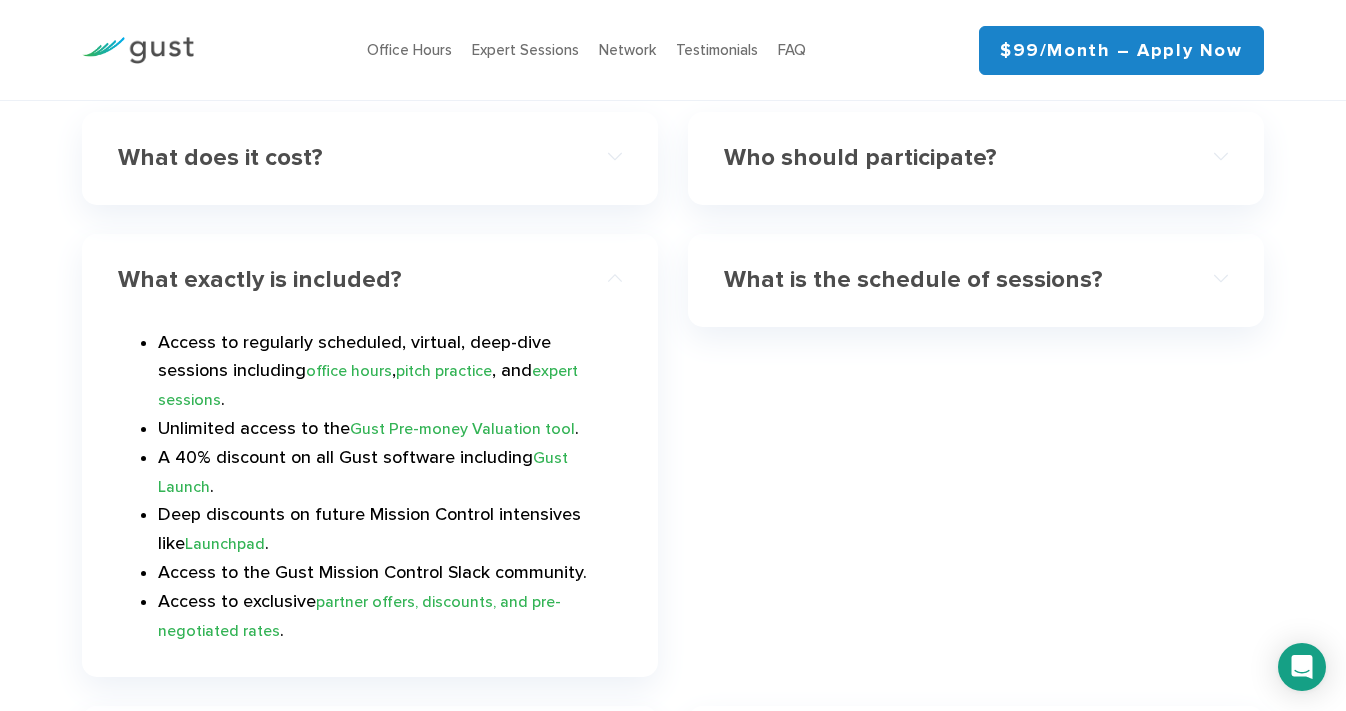 scroll, scrollTop: 5892, scrollLeft: 0, axis: vertical 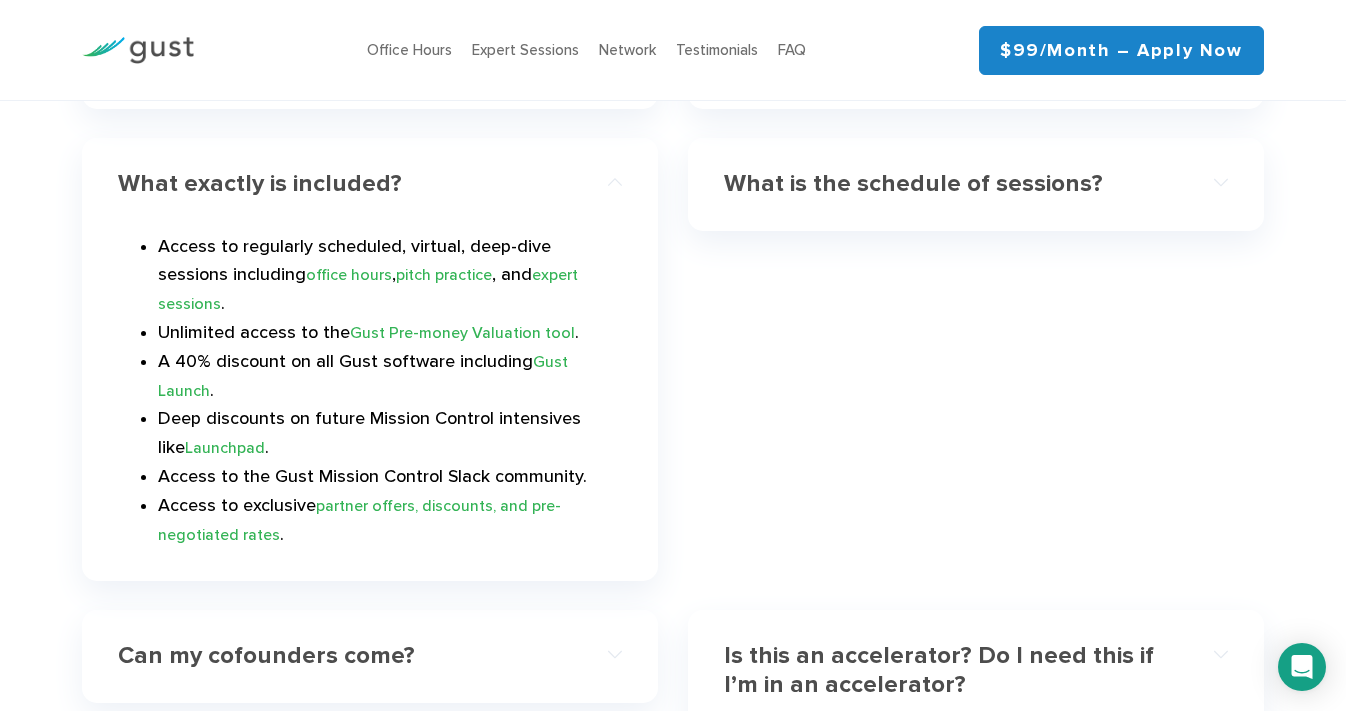 click on "$99/month – Apply Now" at bounding box center [1121, 50] 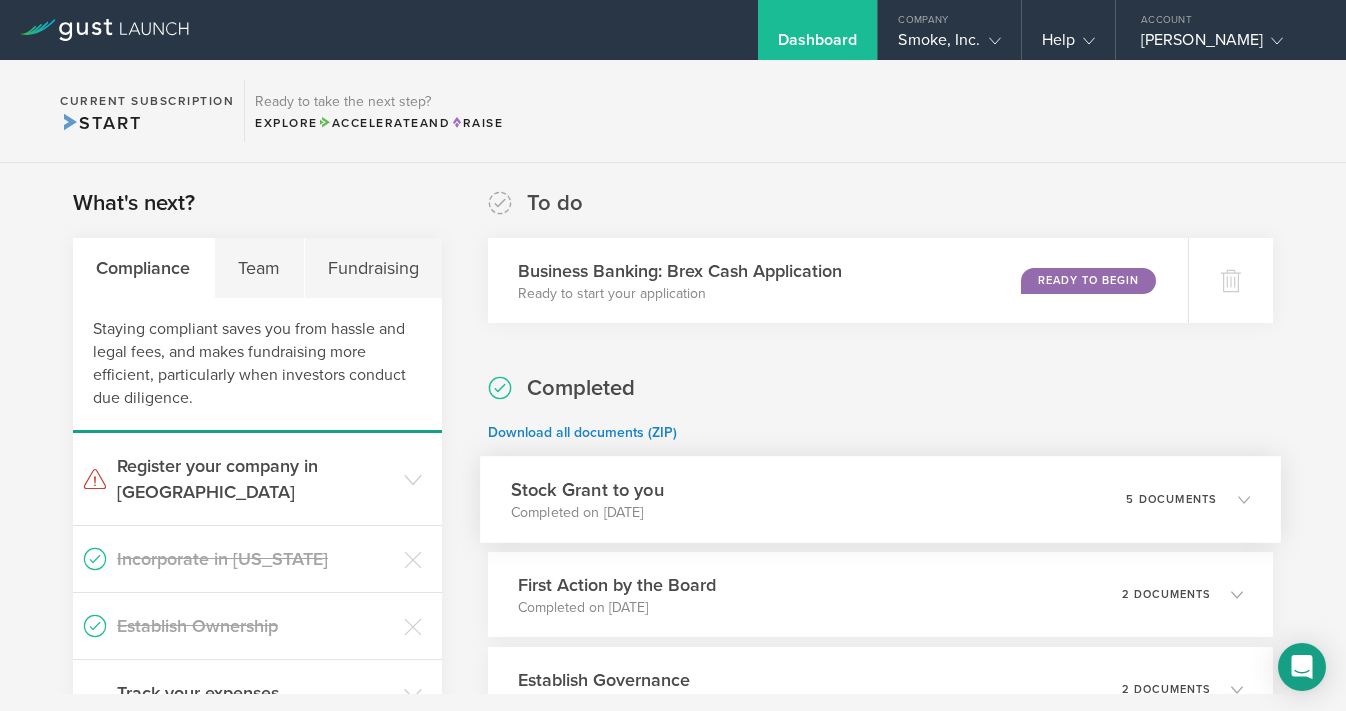 scroll, scrollTop: 0, scrollLeft: 0, axis: both 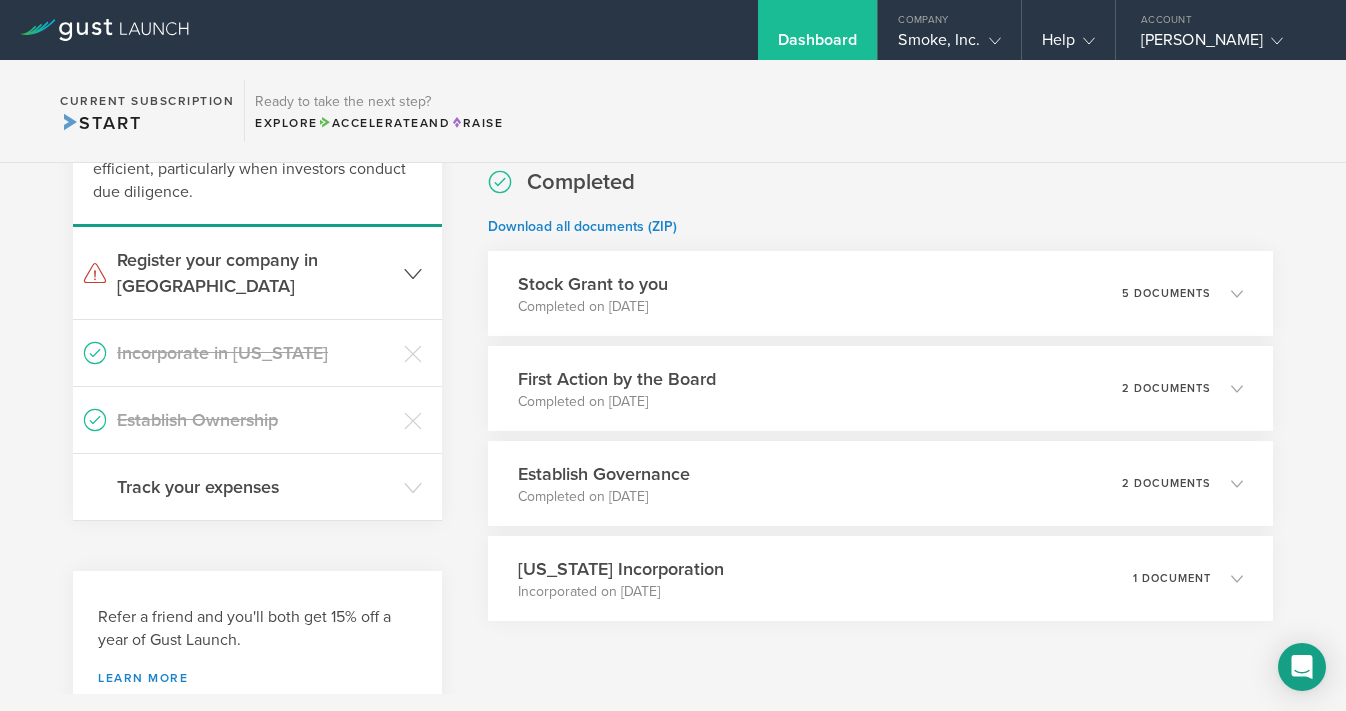 click 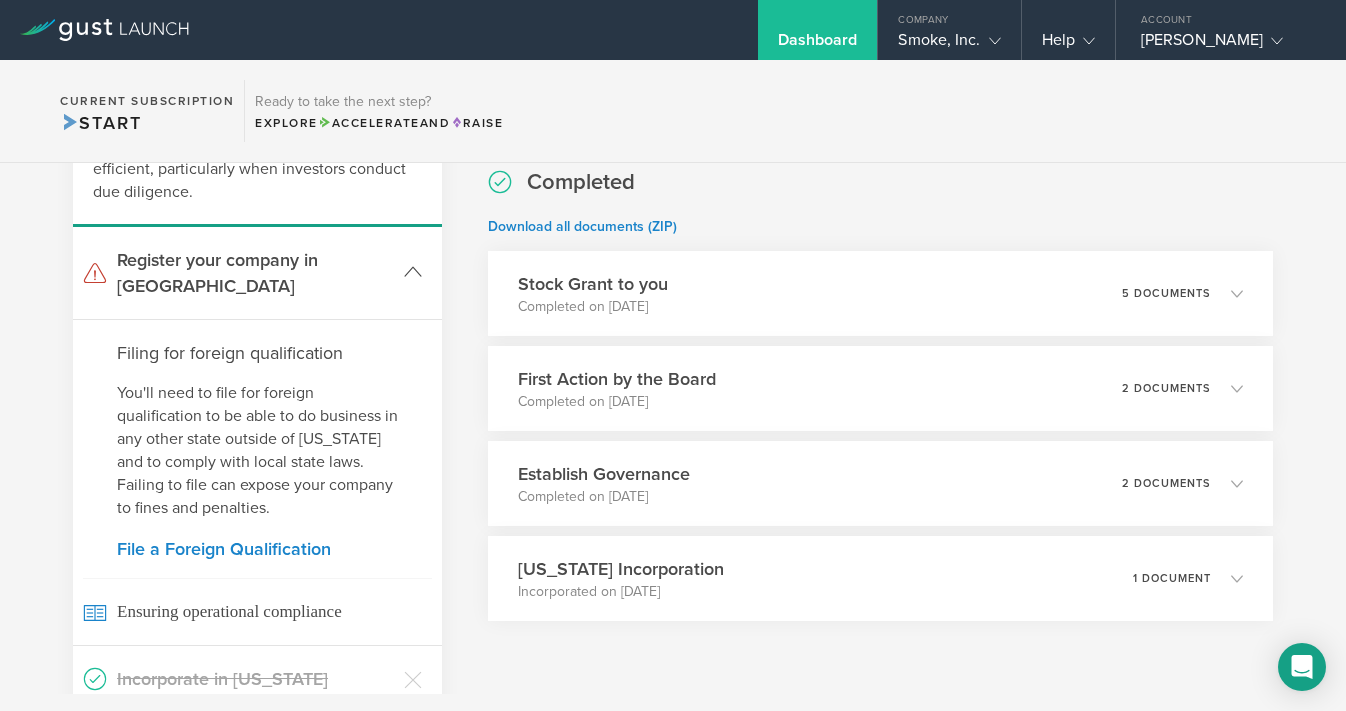 click 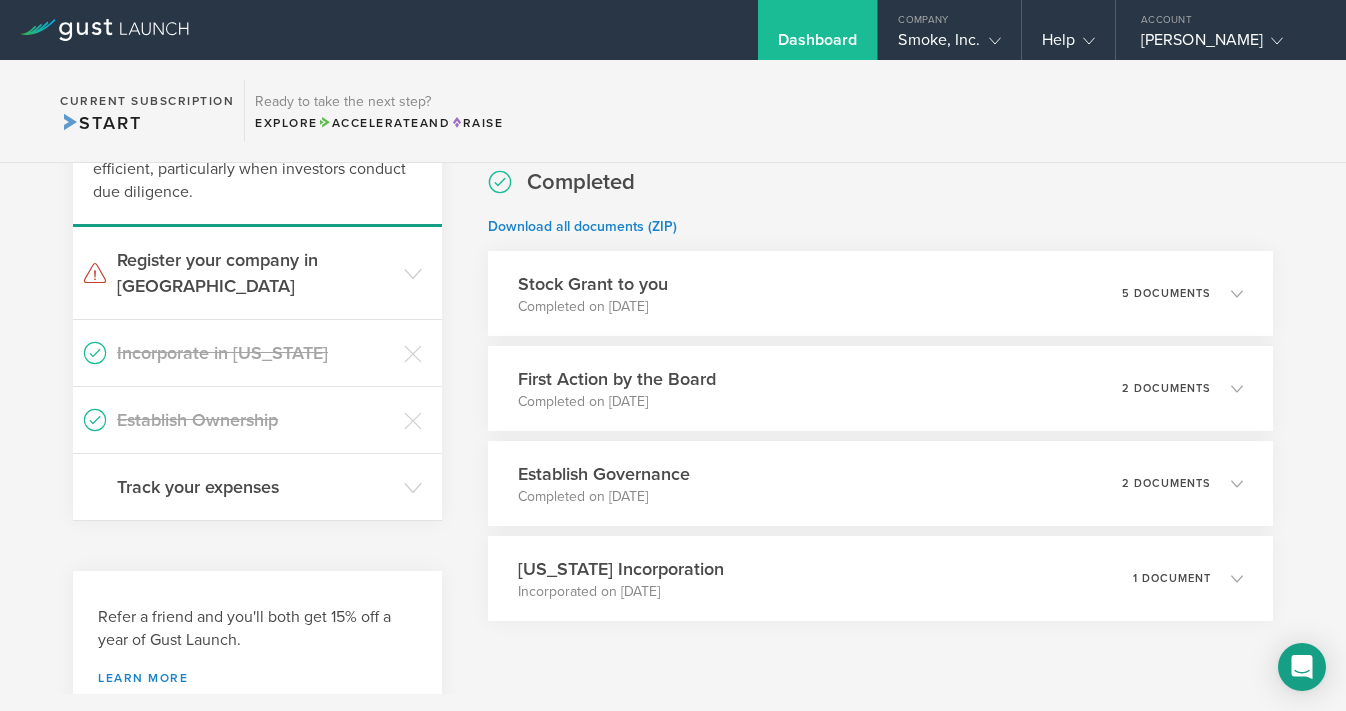 scroll, scrollTop: 258, scrollLeft: 0, axis: vertical 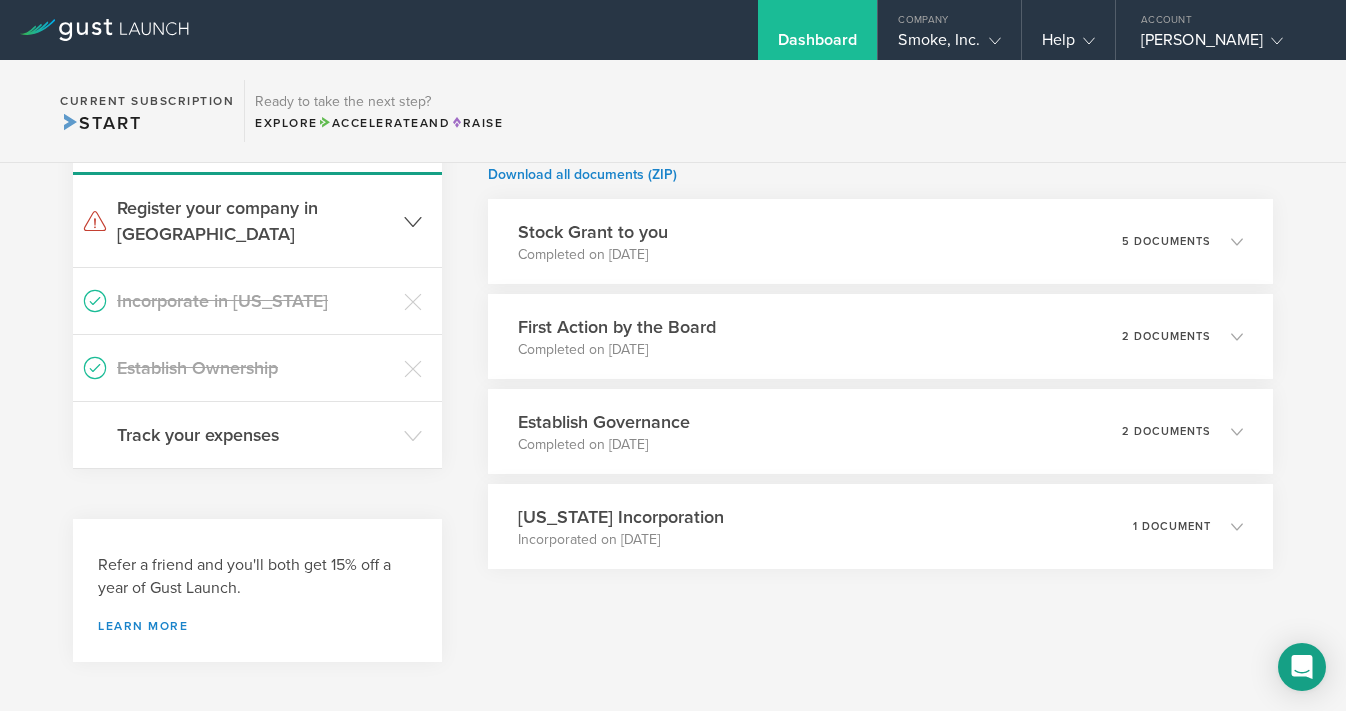 click 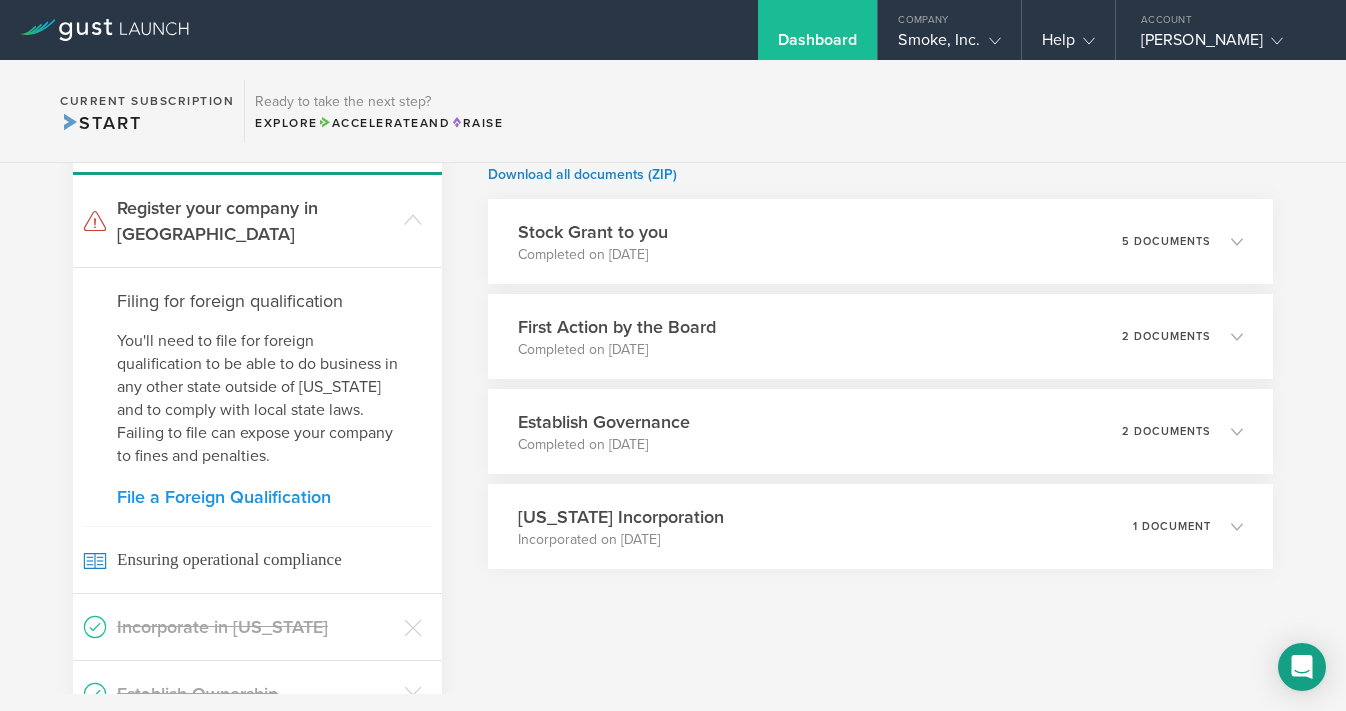click on "File a Foreign Qualification" 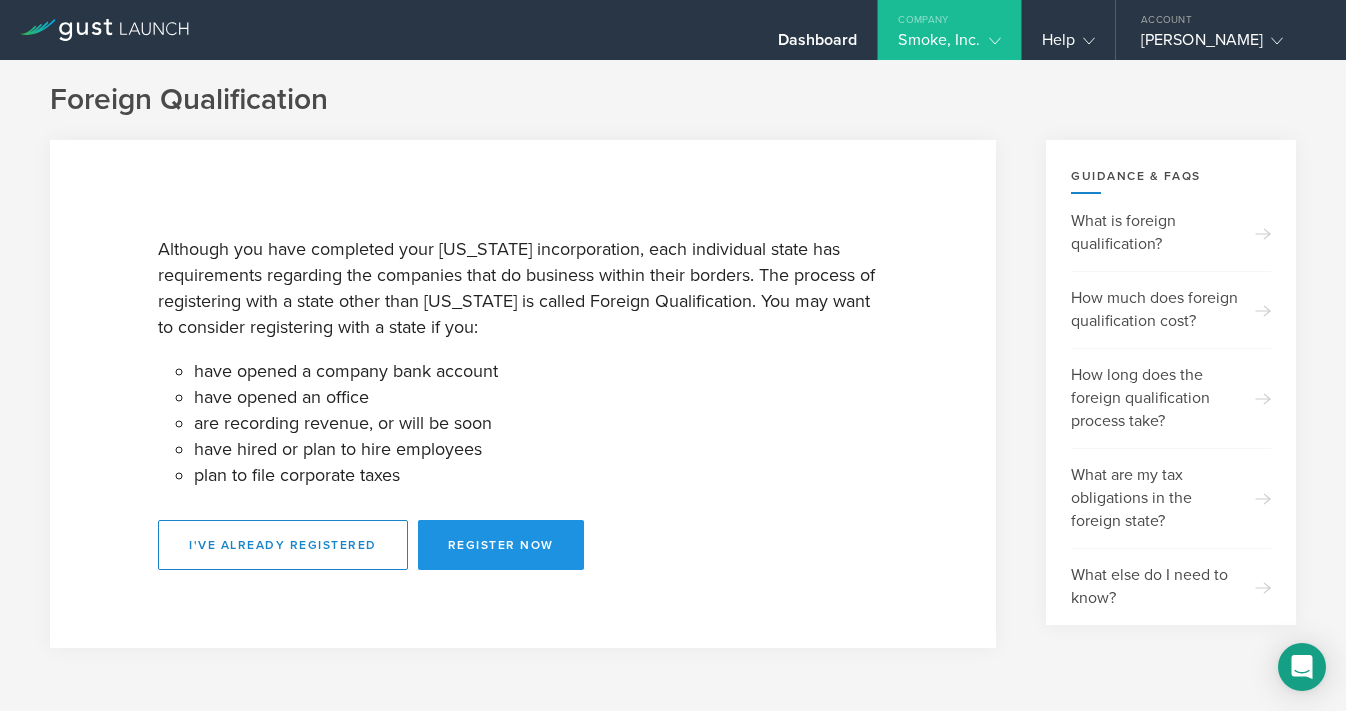 click on "Register Now" at bounding box center (501, 545) 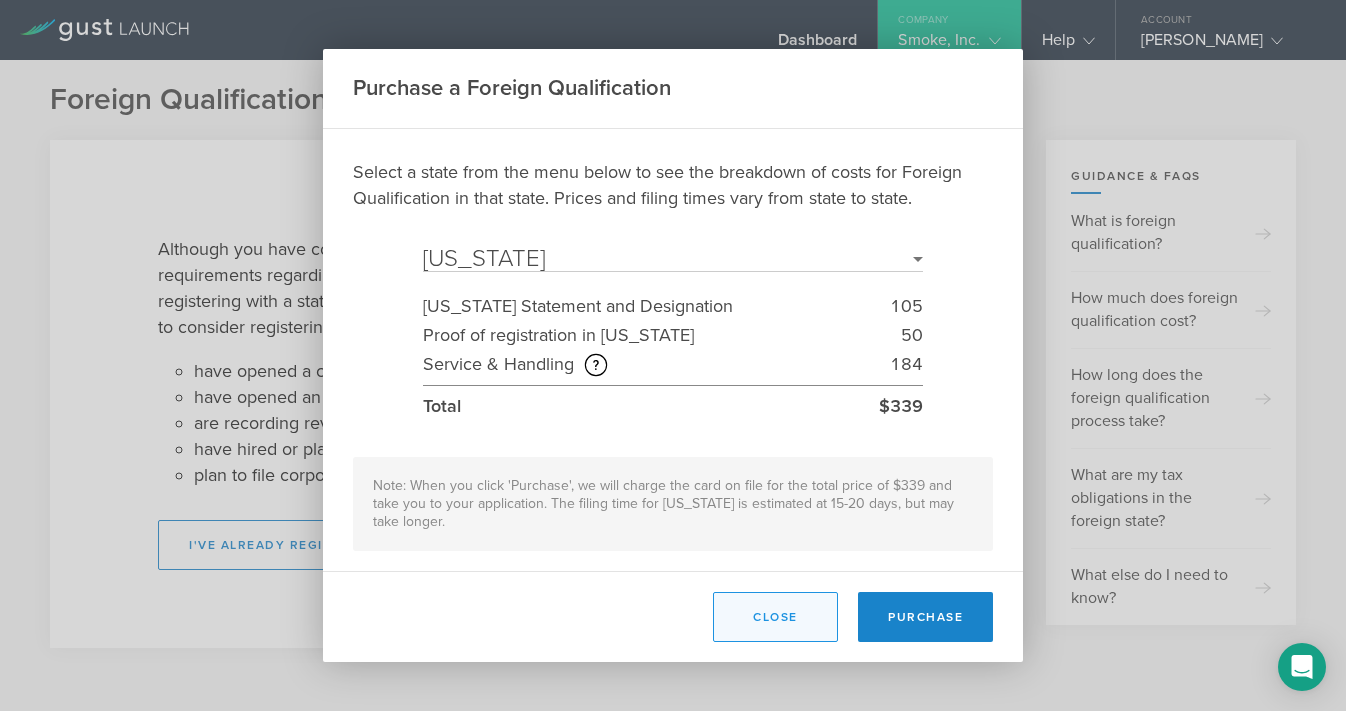 click on "Close" at bounding box center [775, 617] 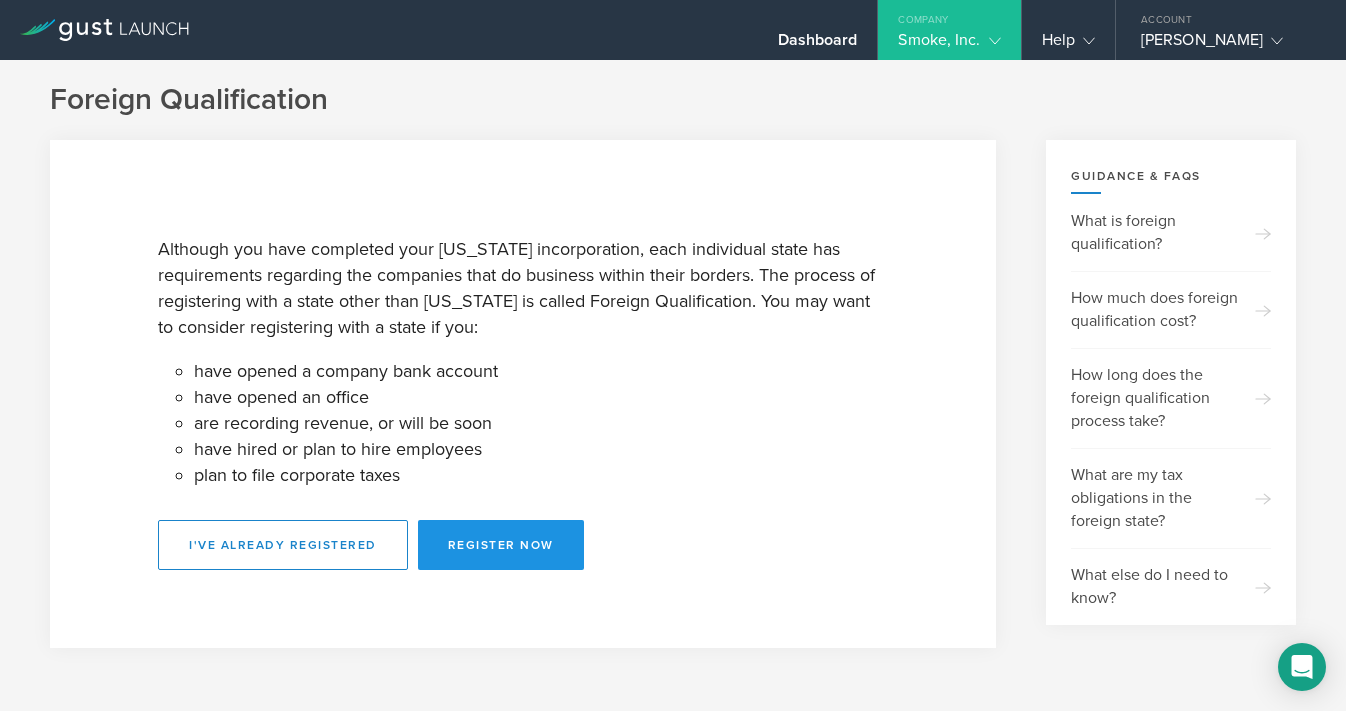click on "Register Now" at bounding box center [501, 545] 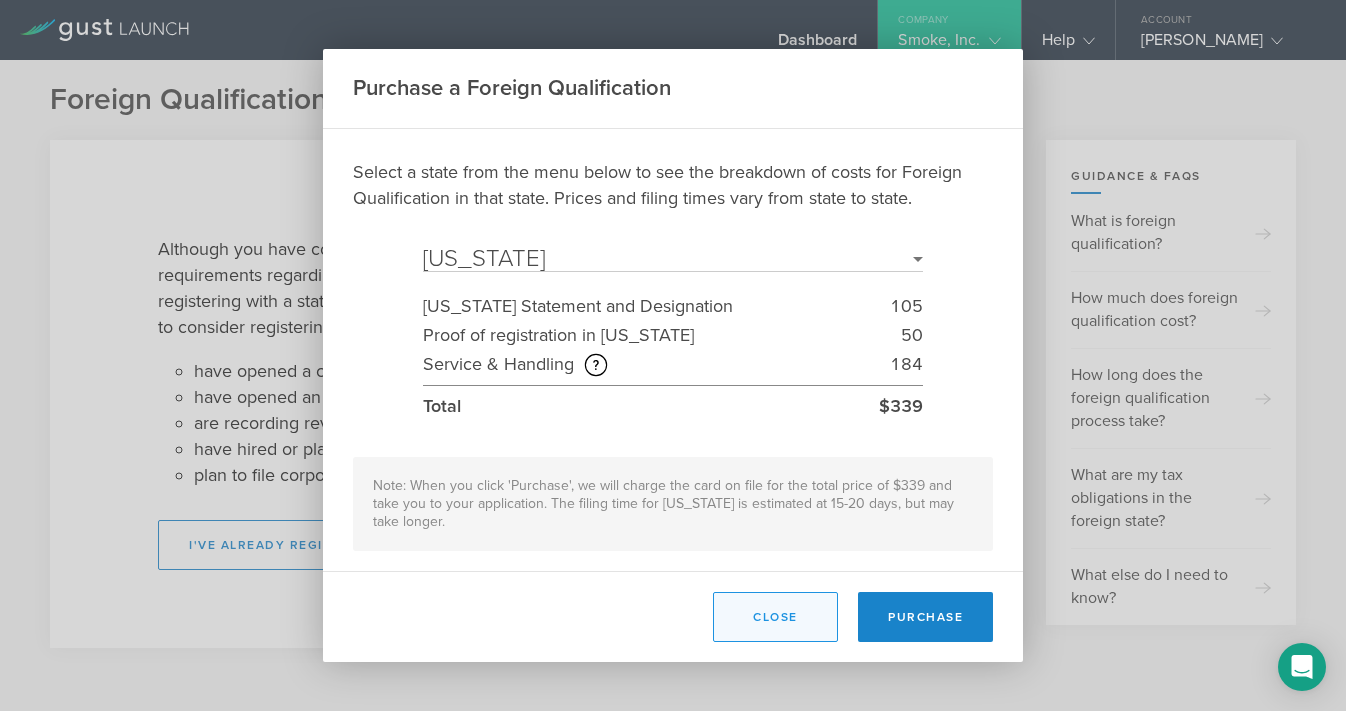 click on "Close" at bounding box center (775, 617) 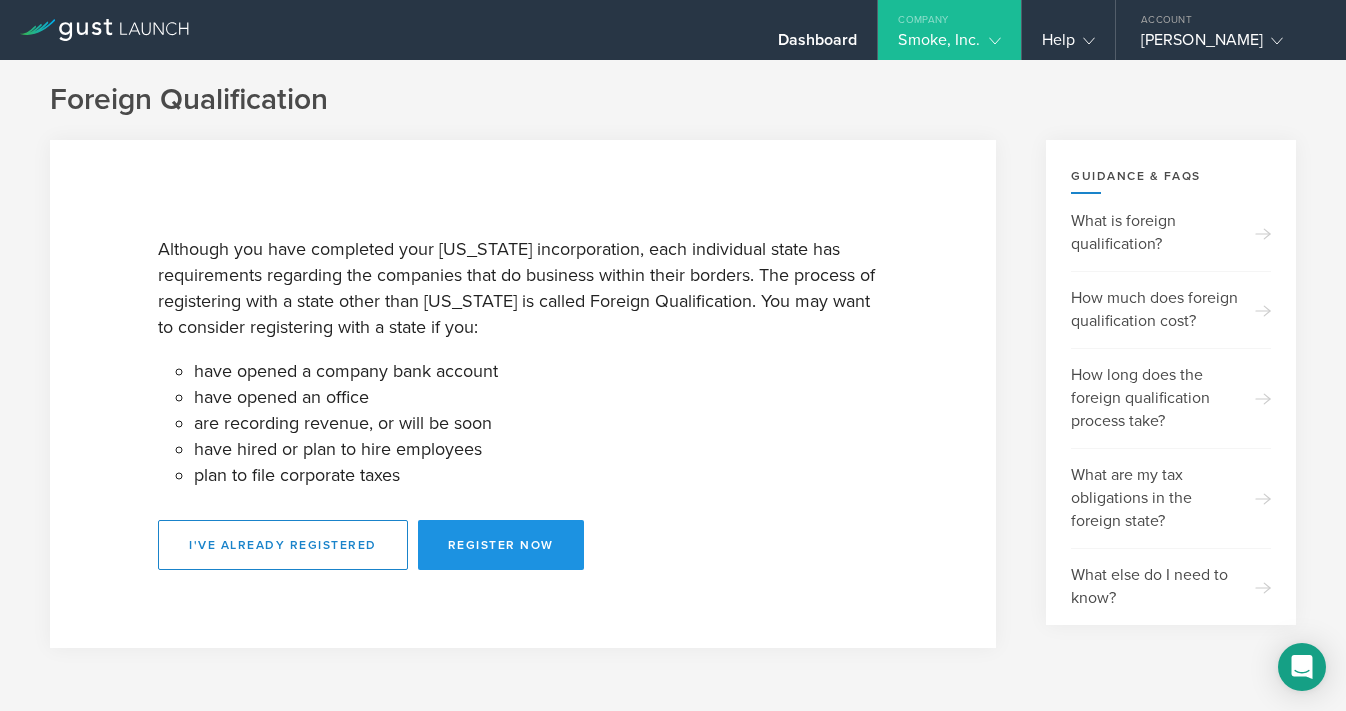 click on "Register Now" at bounding box center [501, 545] 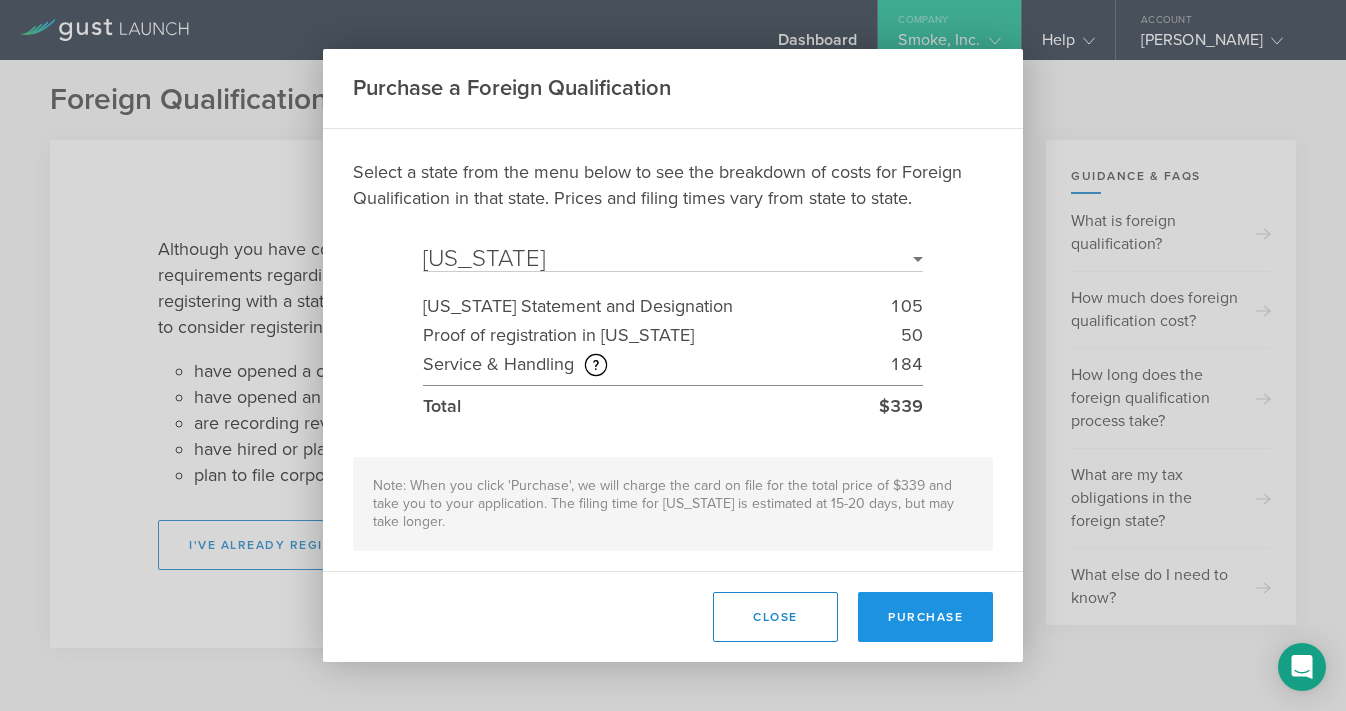 click on "Purchase" at bounding box center [925, 617] 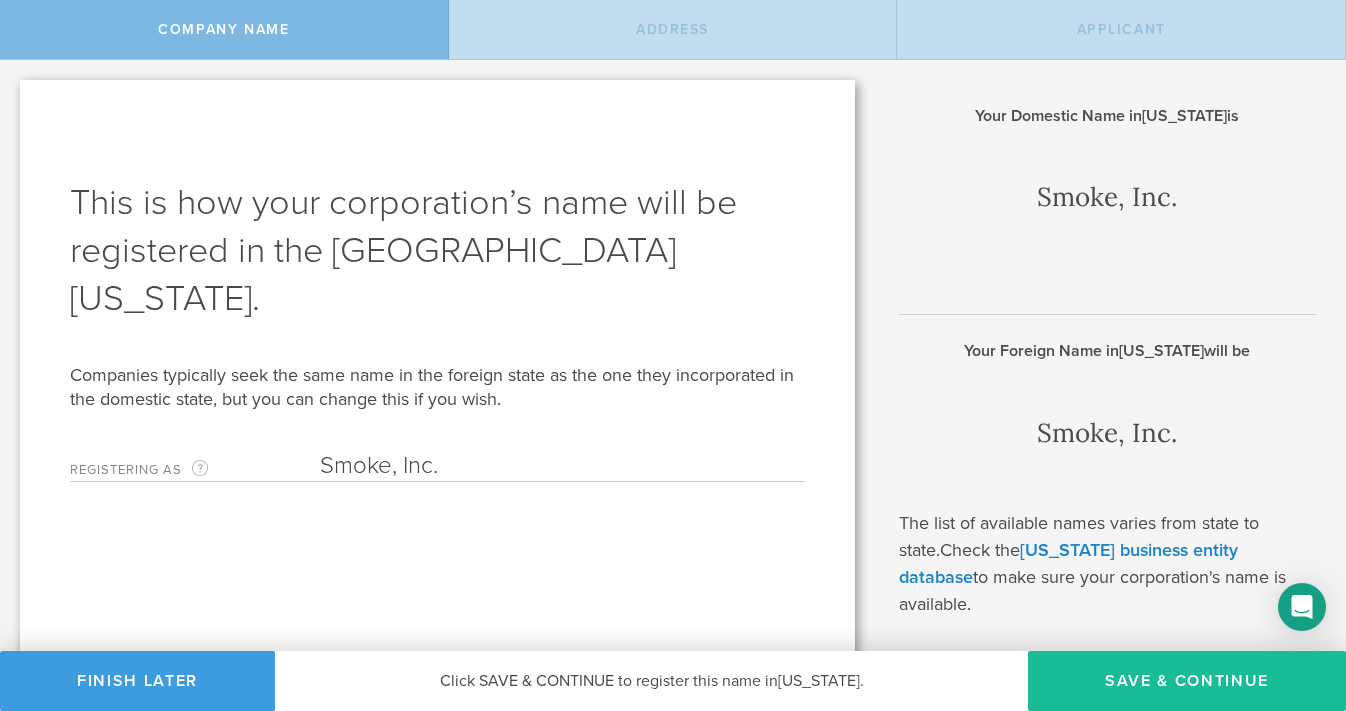 scroll, scrollTop: 0, scrollLeft: 0, axis: both 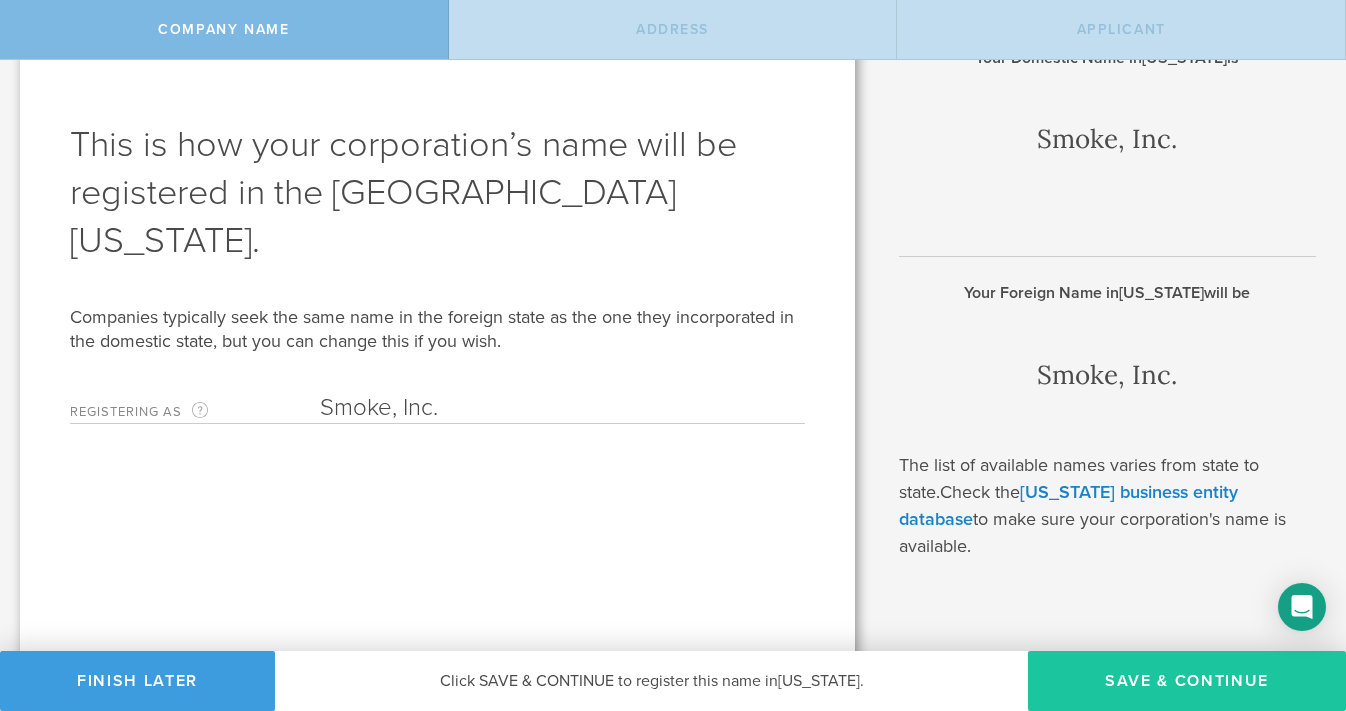 click on "Save & Continue" at bounding box center (1187, 681) 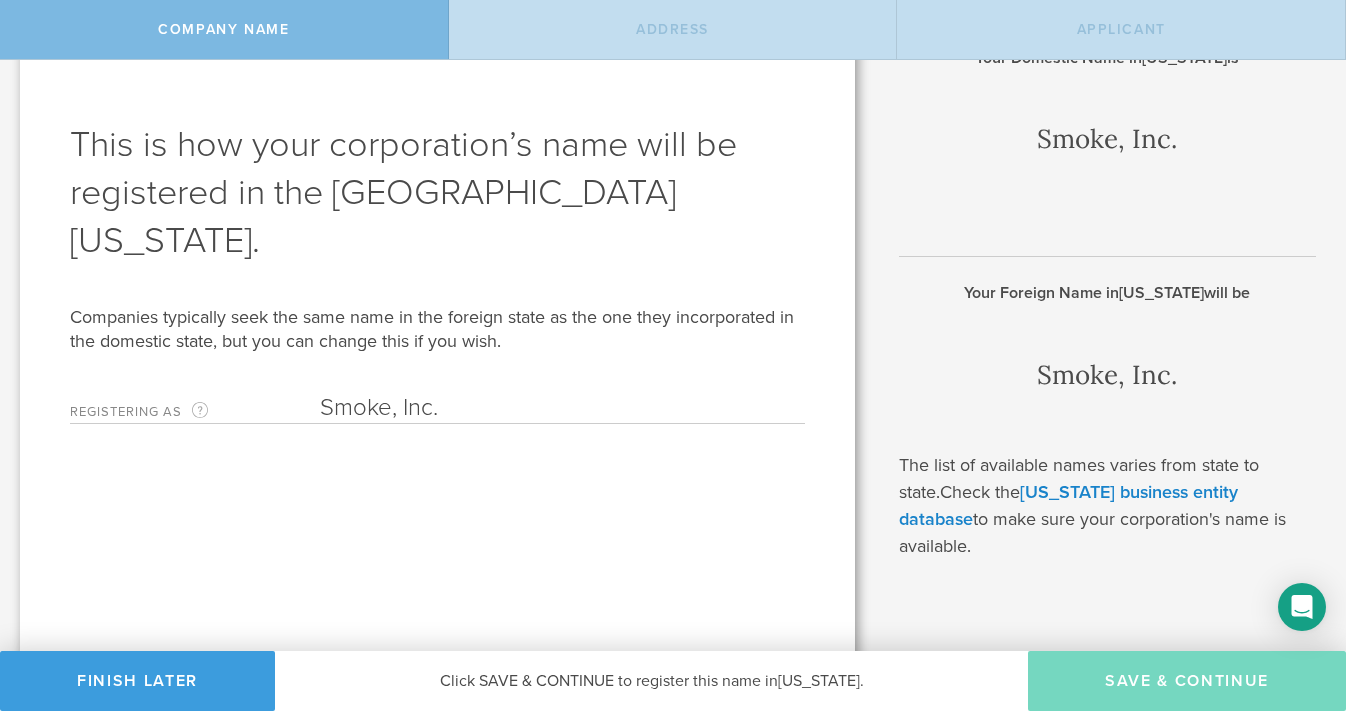type on "3560 HUGHES AVE APT 103" 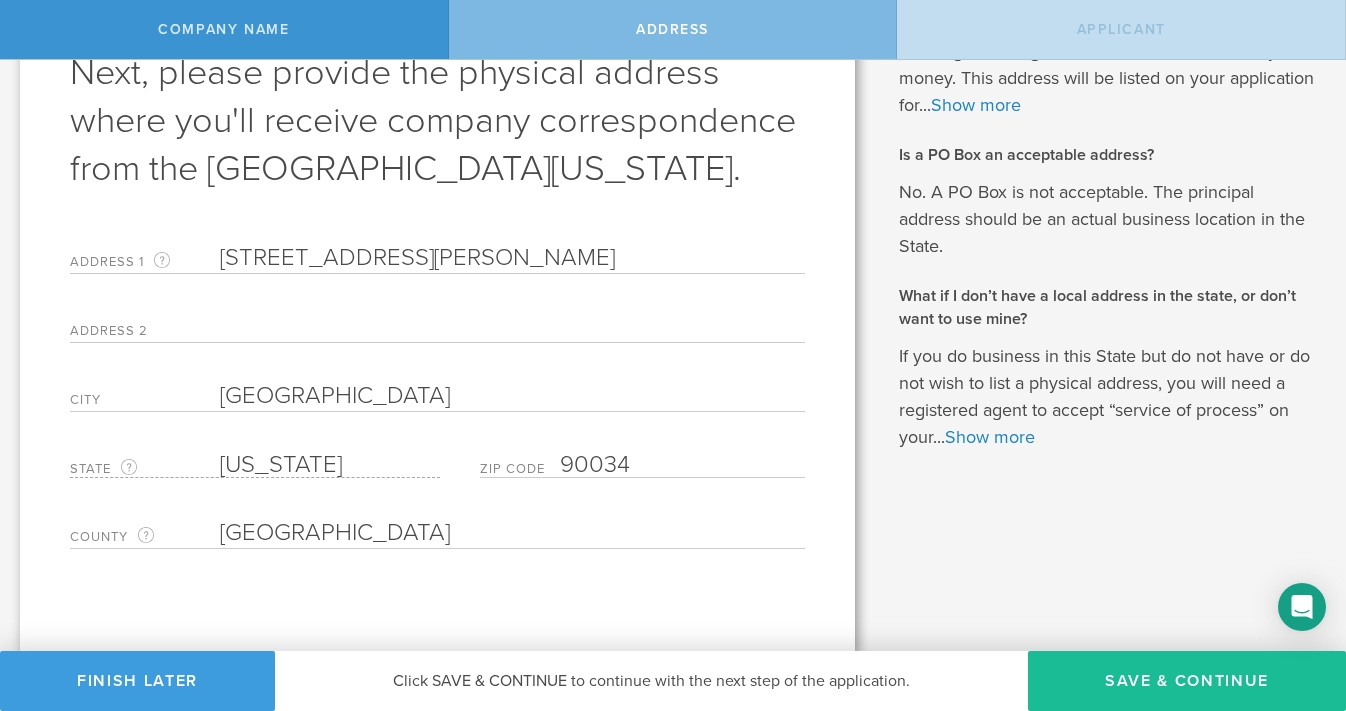 scroll, scrollTop: 131, scrollLeft: 0, axis: vertical 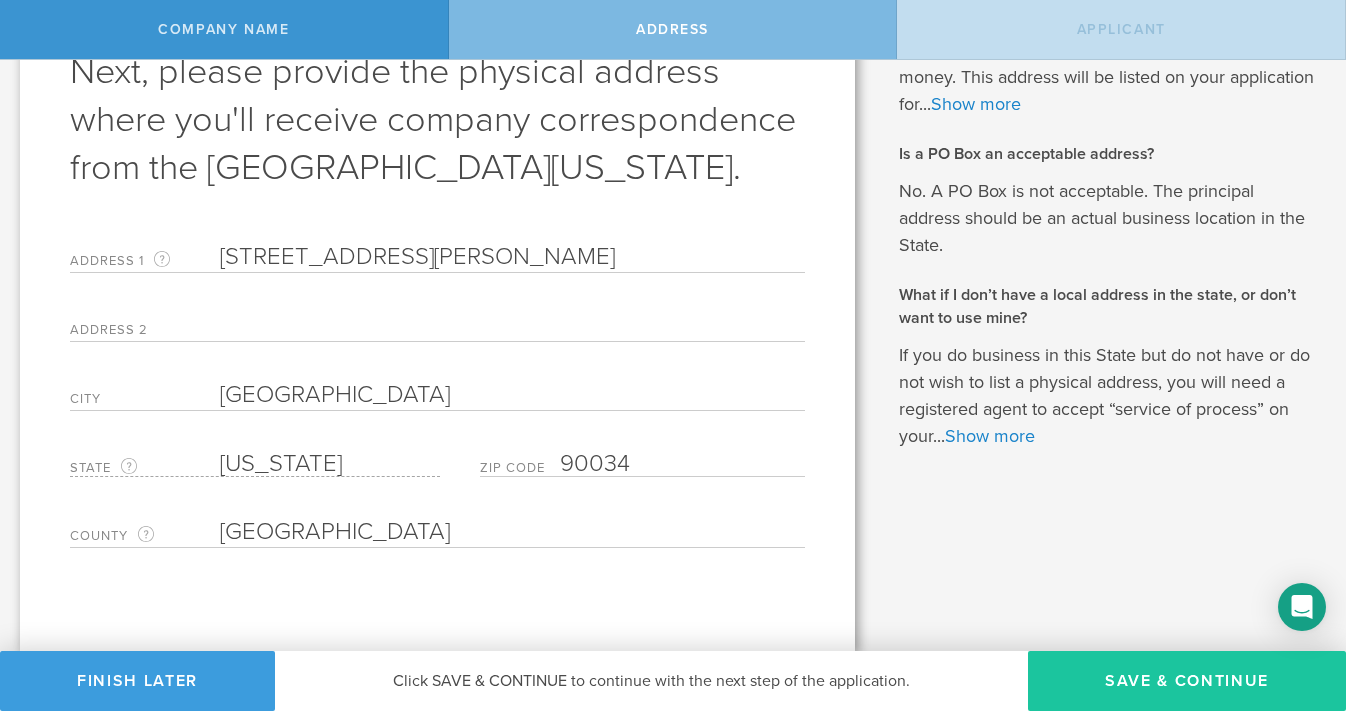 click on "Save & Continue" at bounding box center [1187, 681] 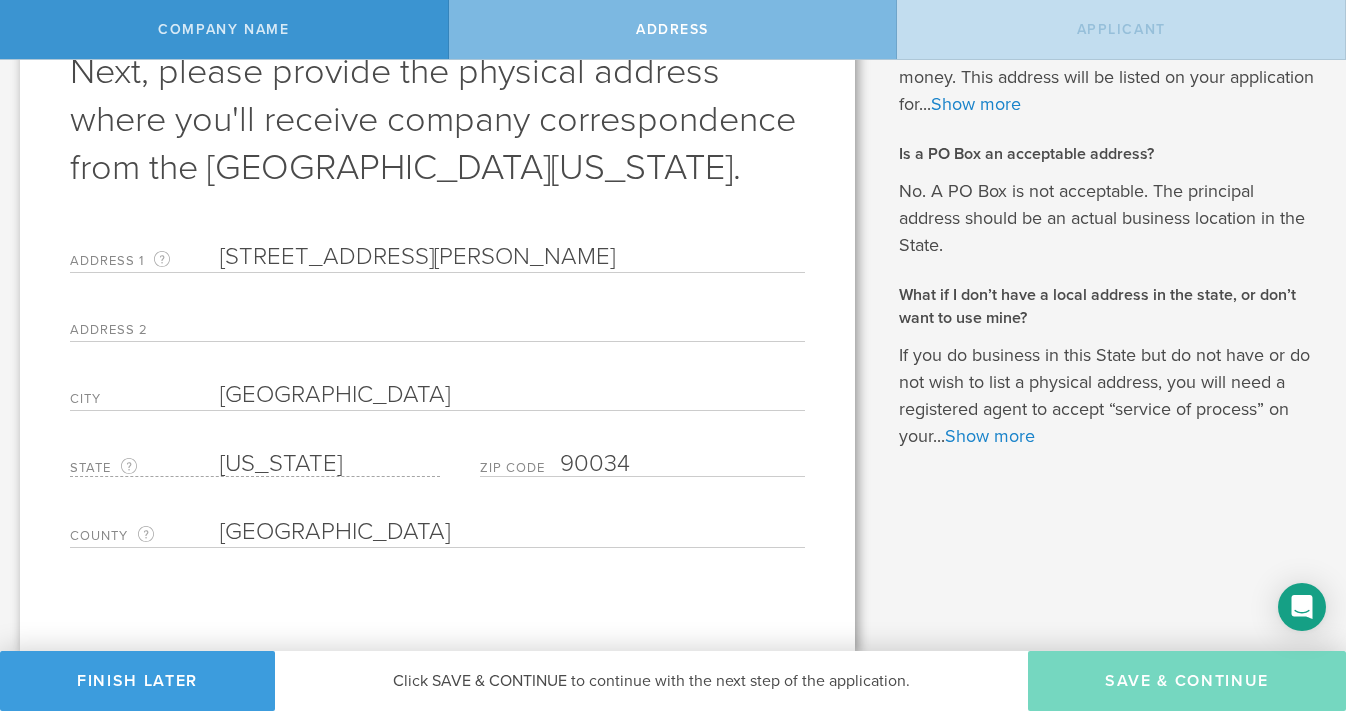 type on "[PERSON_NAME]" 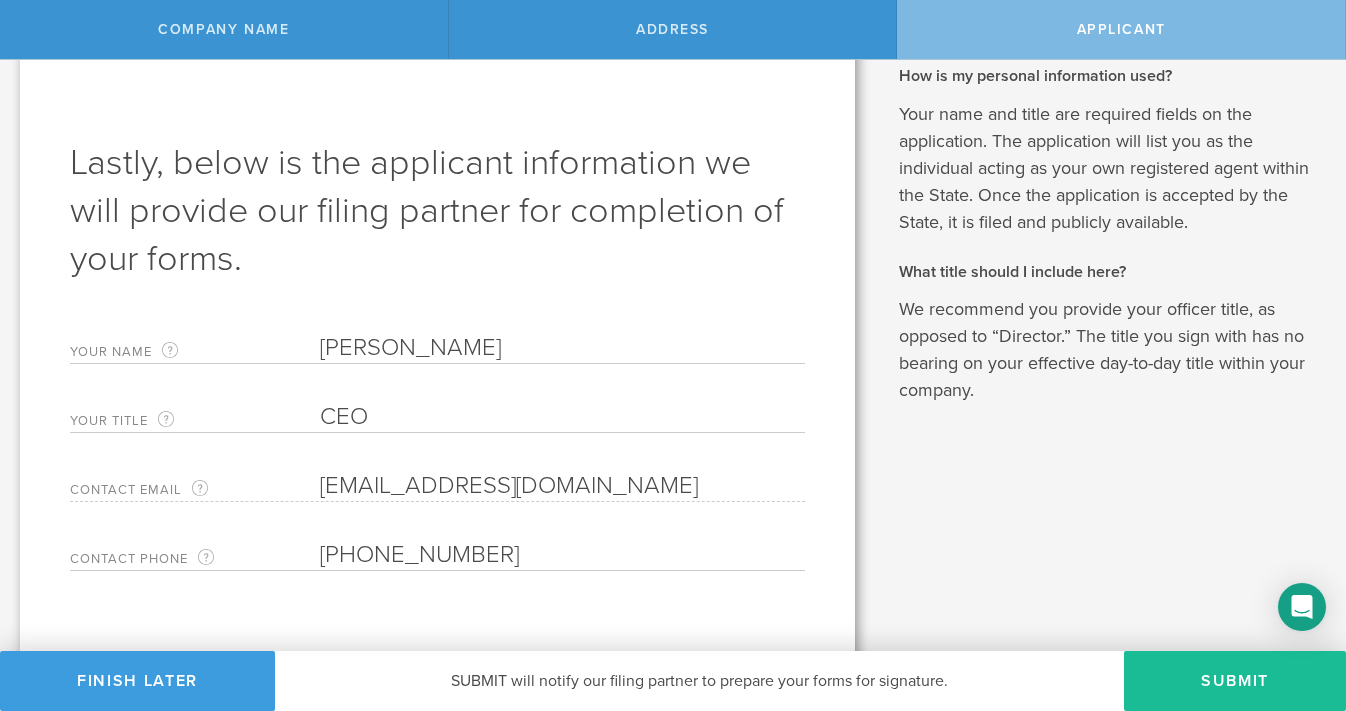 scroll, scrollTop: 63, scrollLeft: 0, axis: vertical 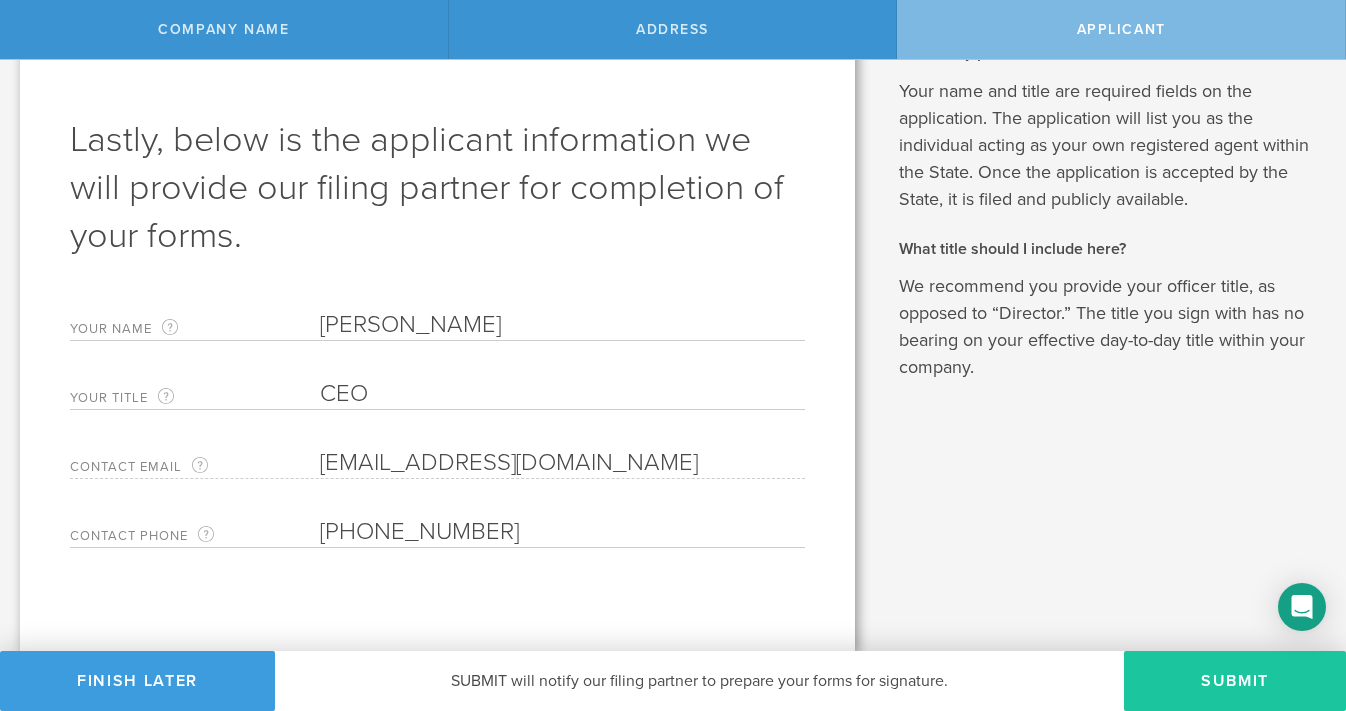 click on "Submit" at bounding box center (1235, 681) 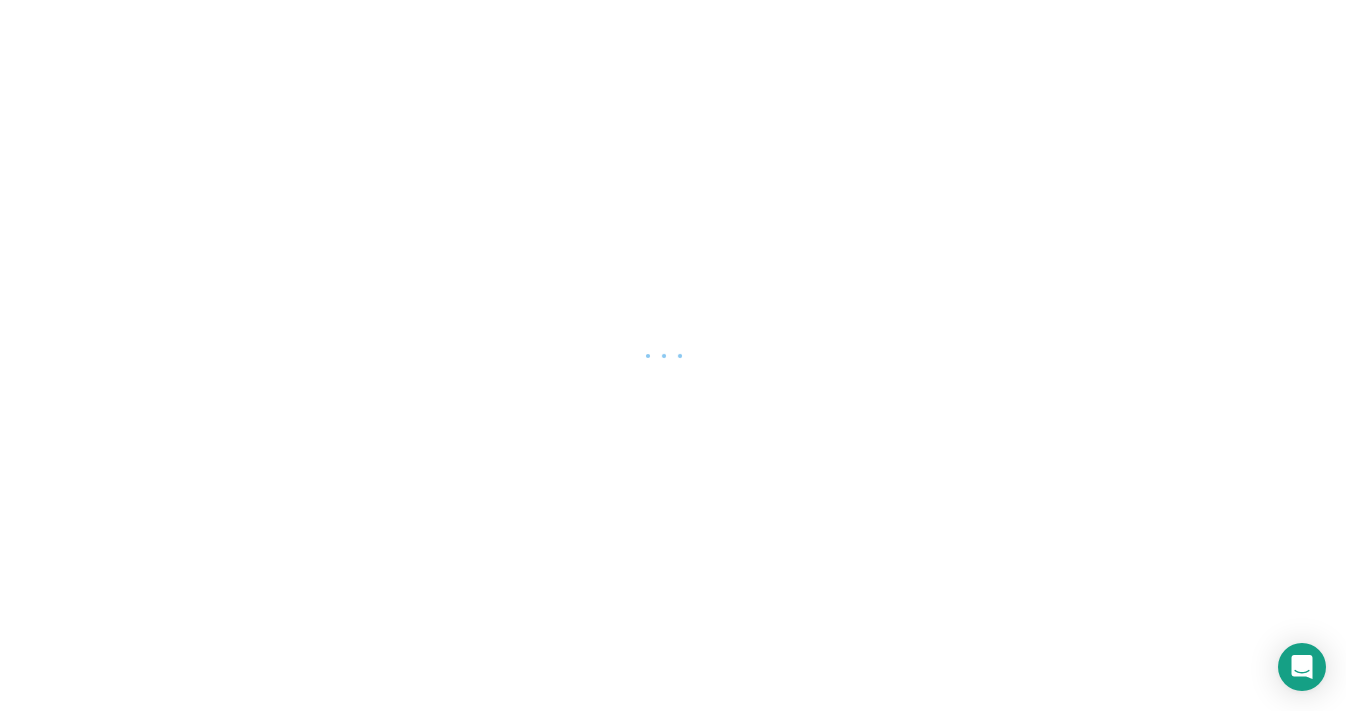 scroll, scrollTop: 0, scrollLeft: 0, axis: both 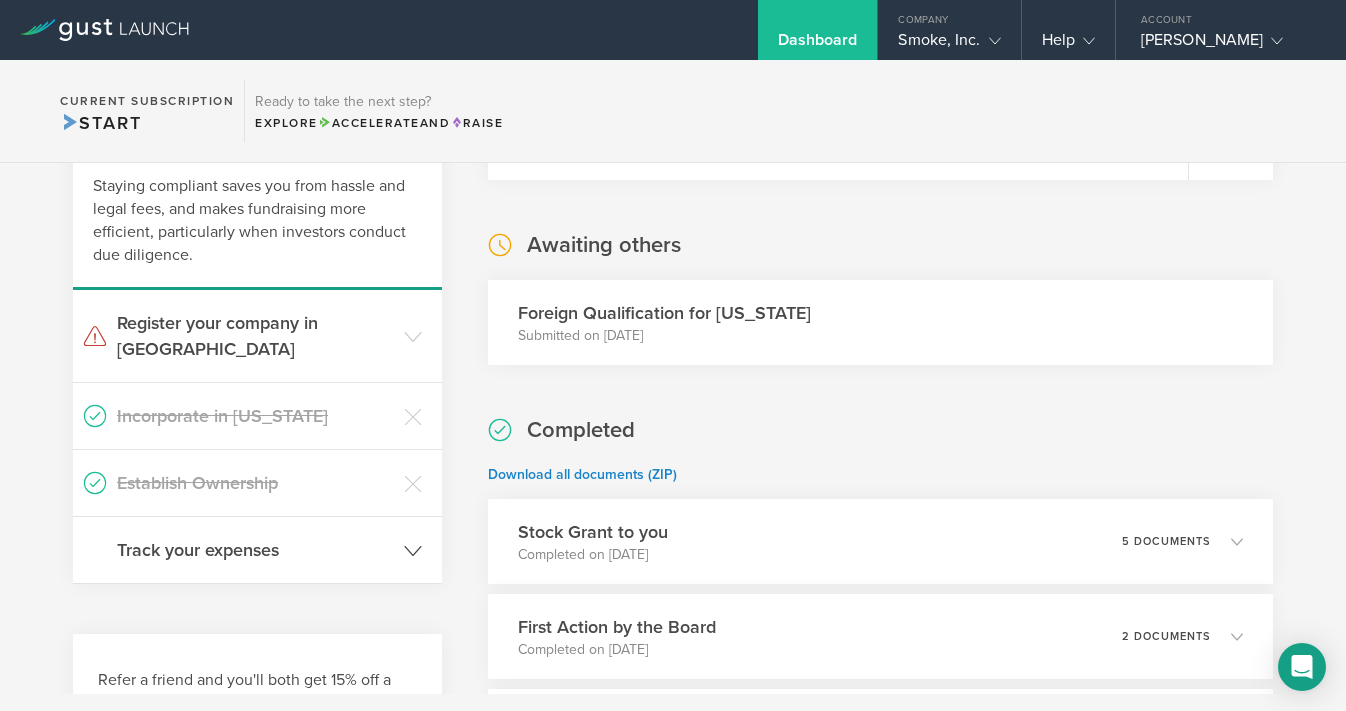 click 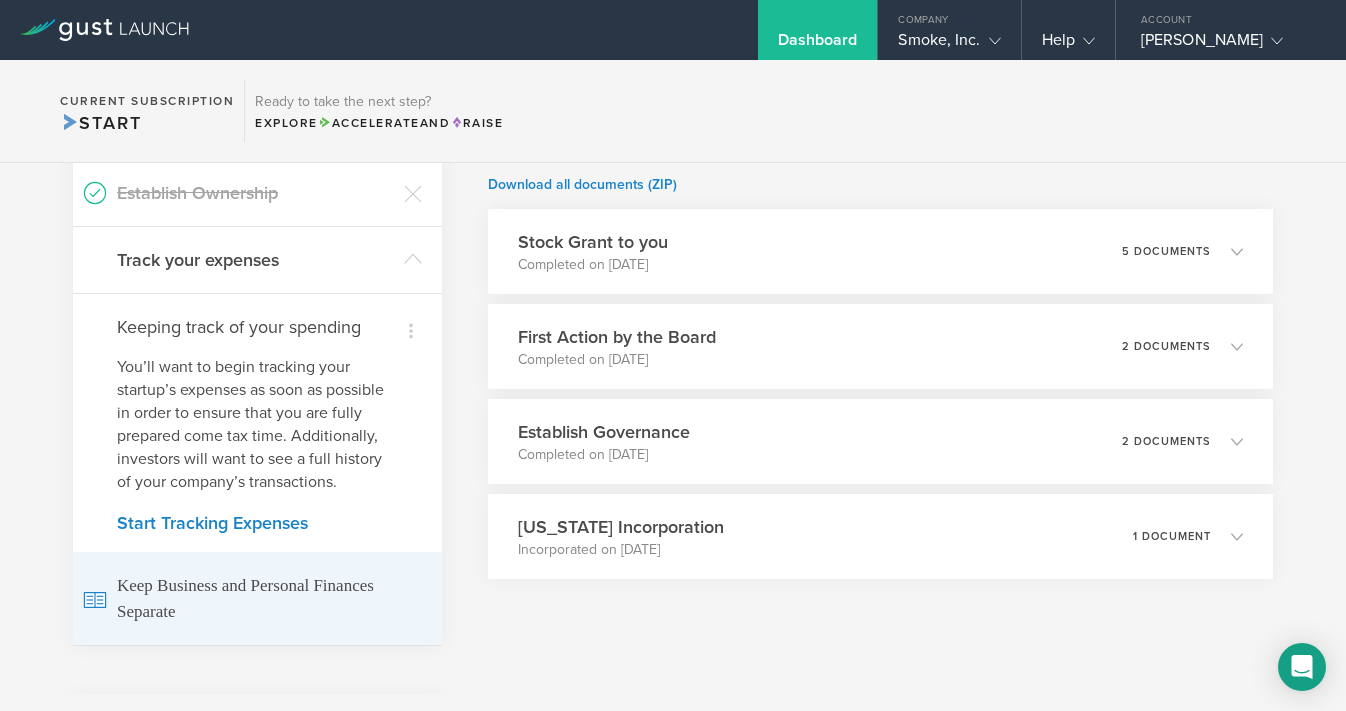 scroll, scrollTop: 450, scrollLeft: 0, axis: vertical 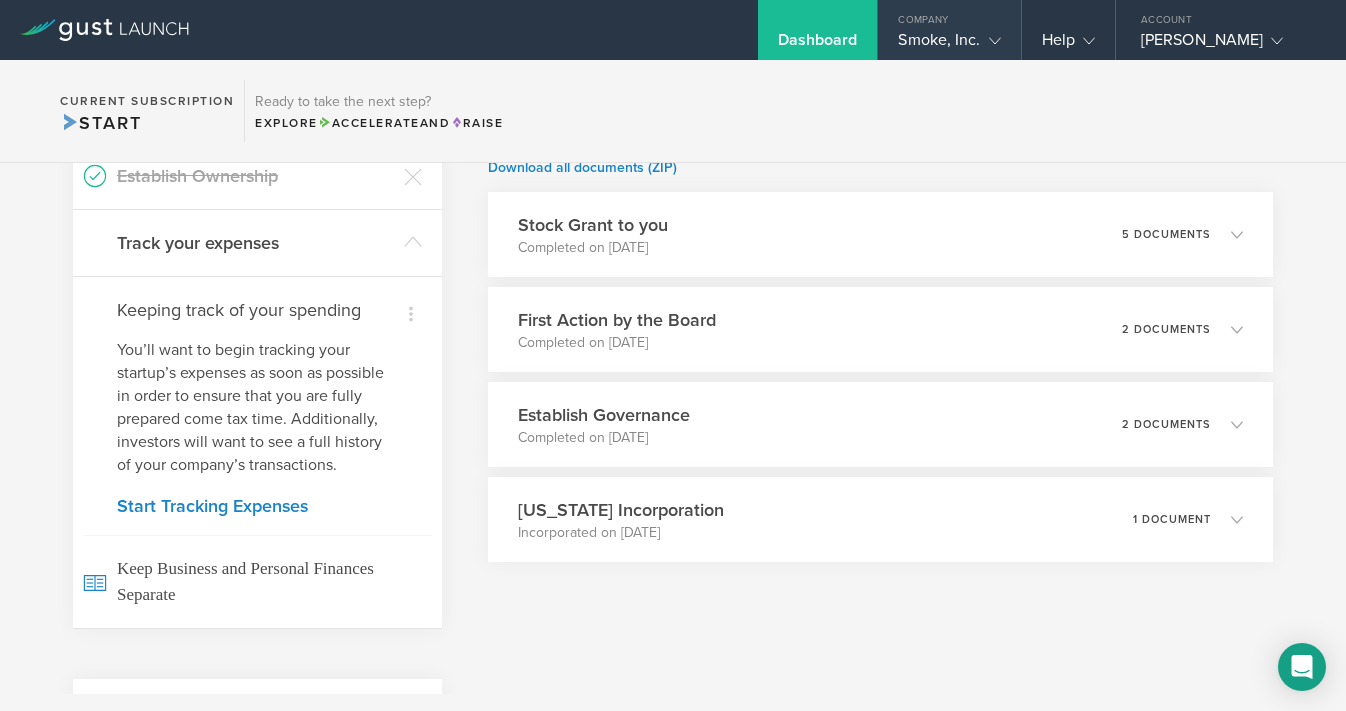 click 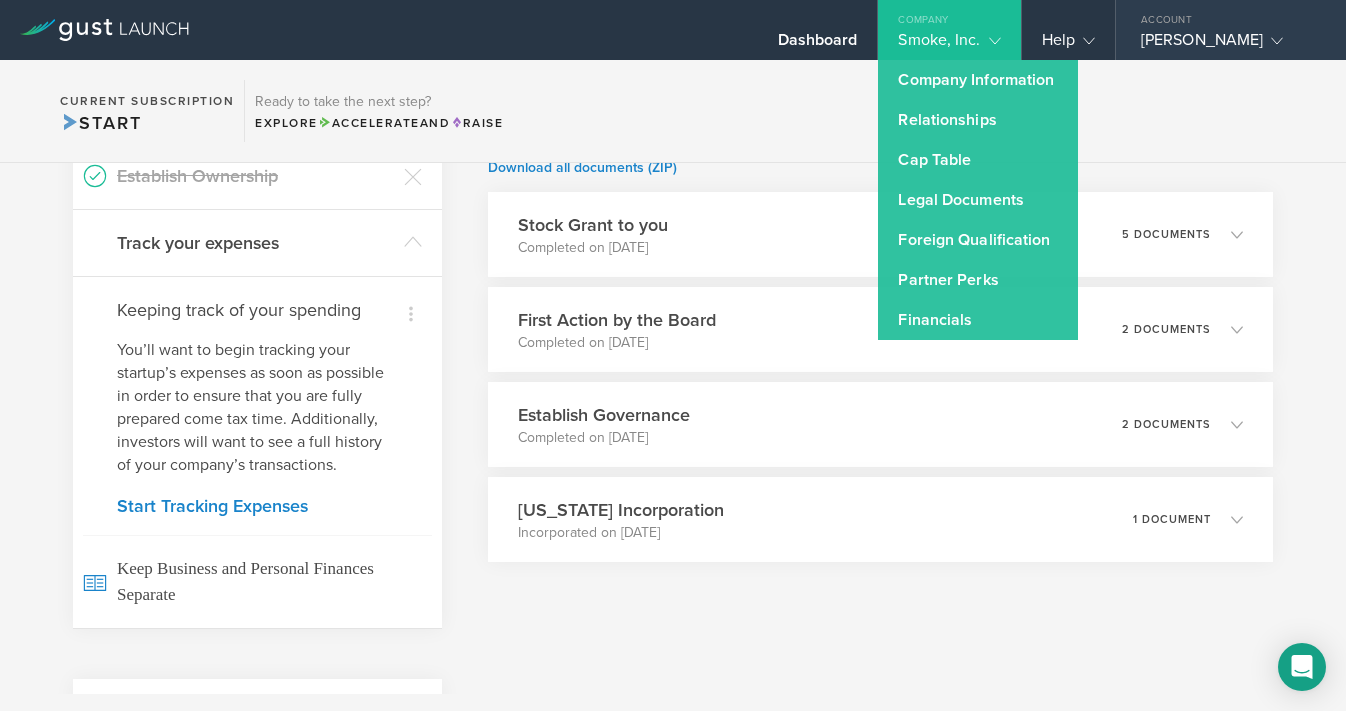 click at bounding box center [1273, 40] 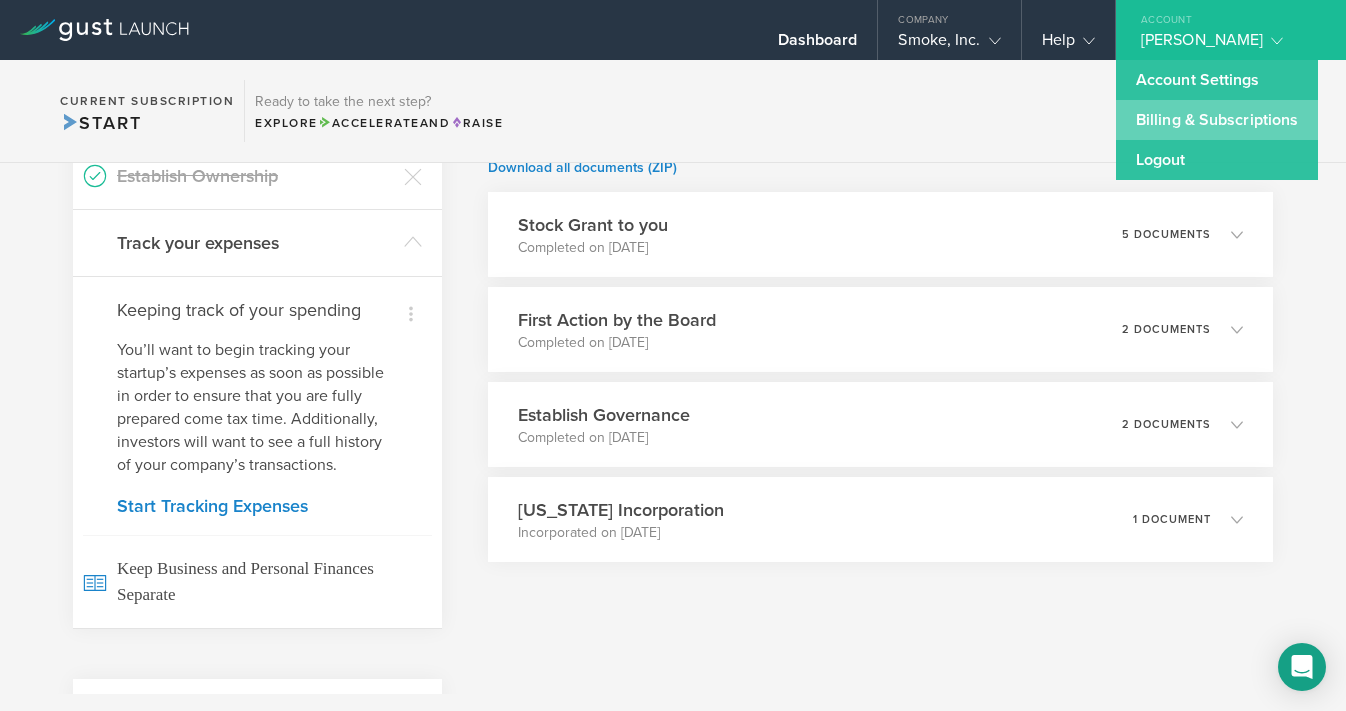 click on "Billing & Subscriptions" at bounding box center (1217, 120) 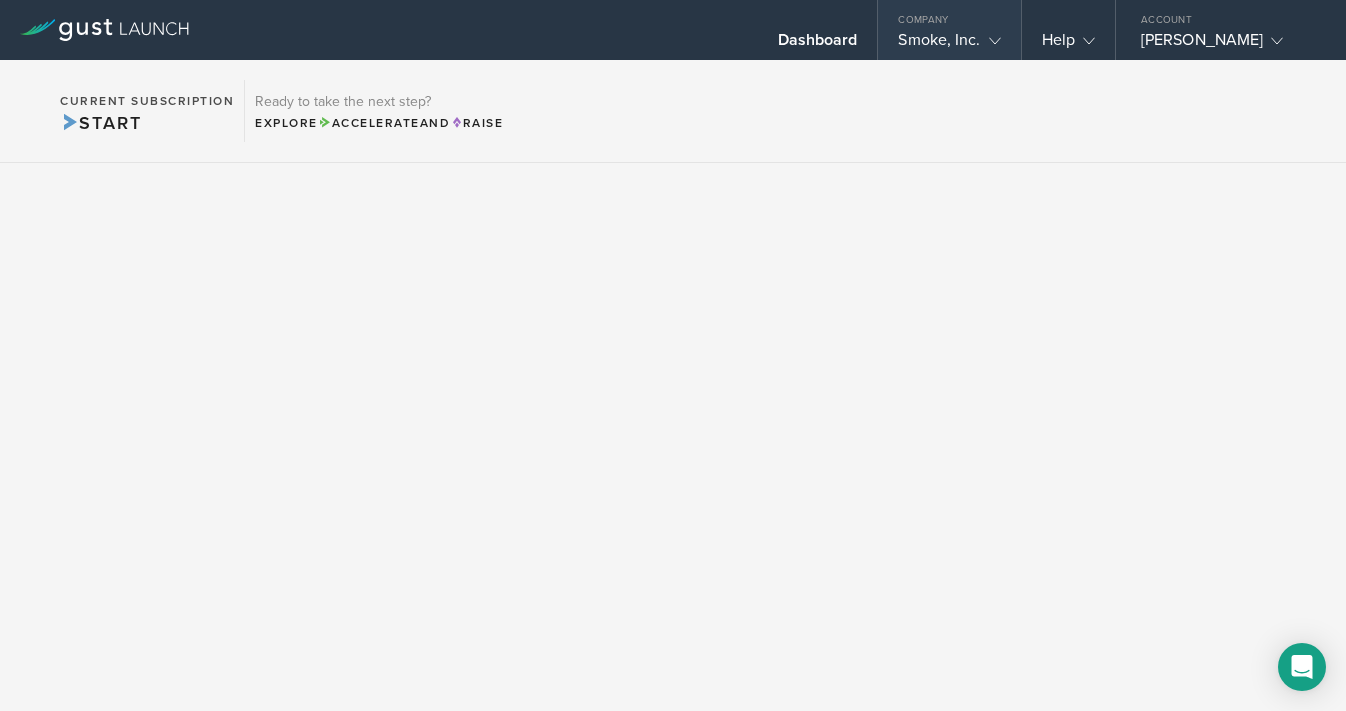 click 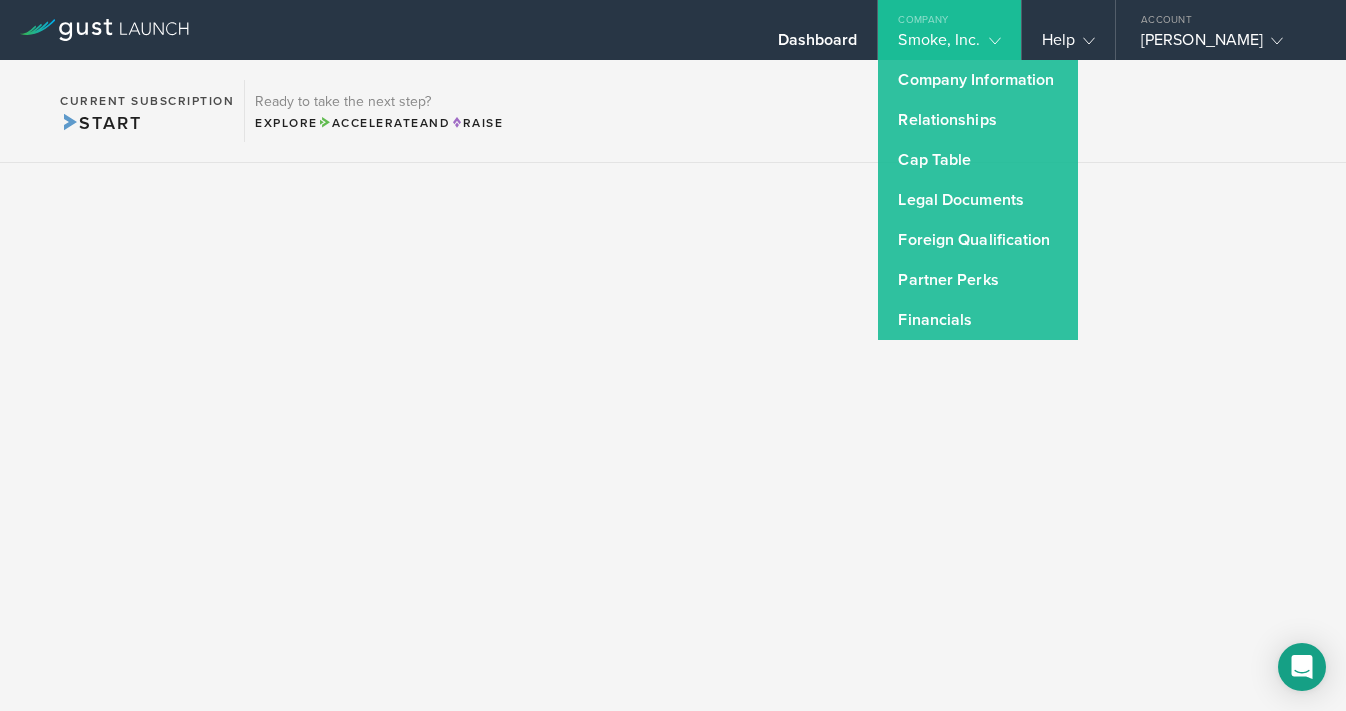 click on "Current Subscription Start Ready to take the next step? Explore  Accelerate  and  Raise" at bounding box center [673, 111] 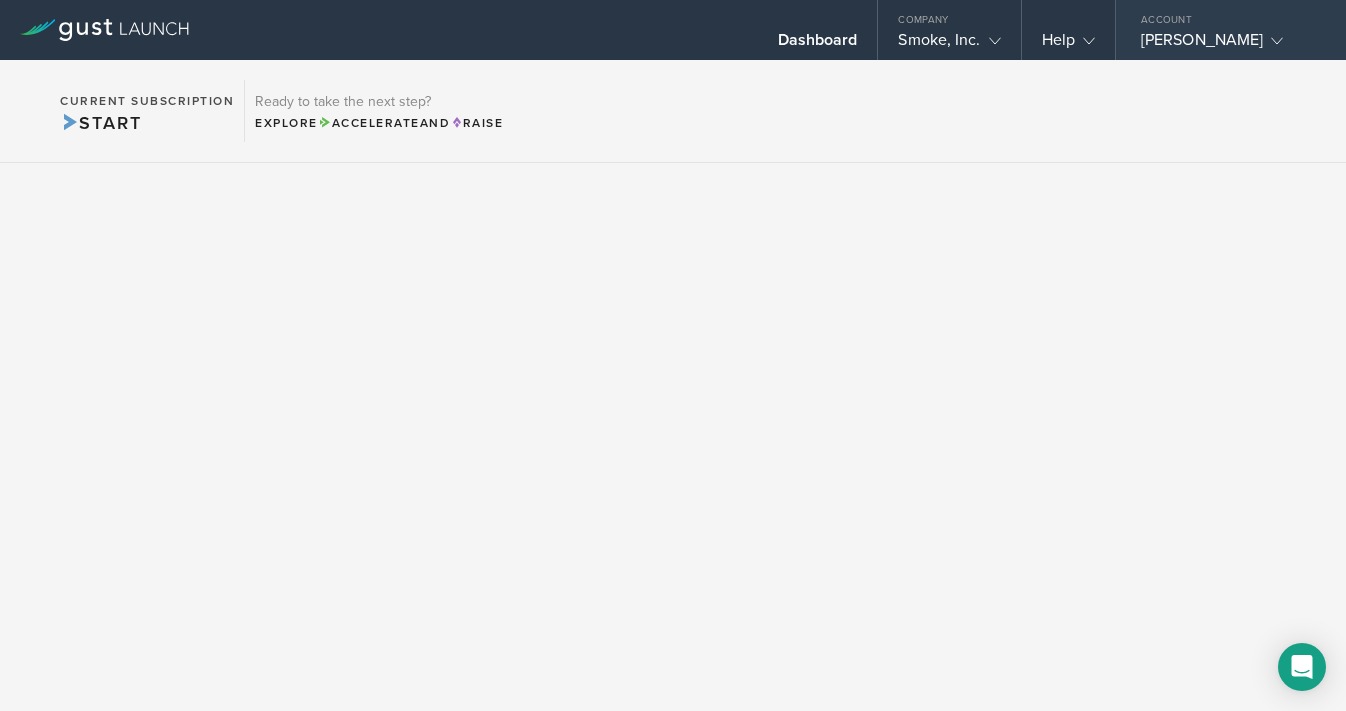 click on "[PERSON_NAME]" at bounding box center [1226, 45] 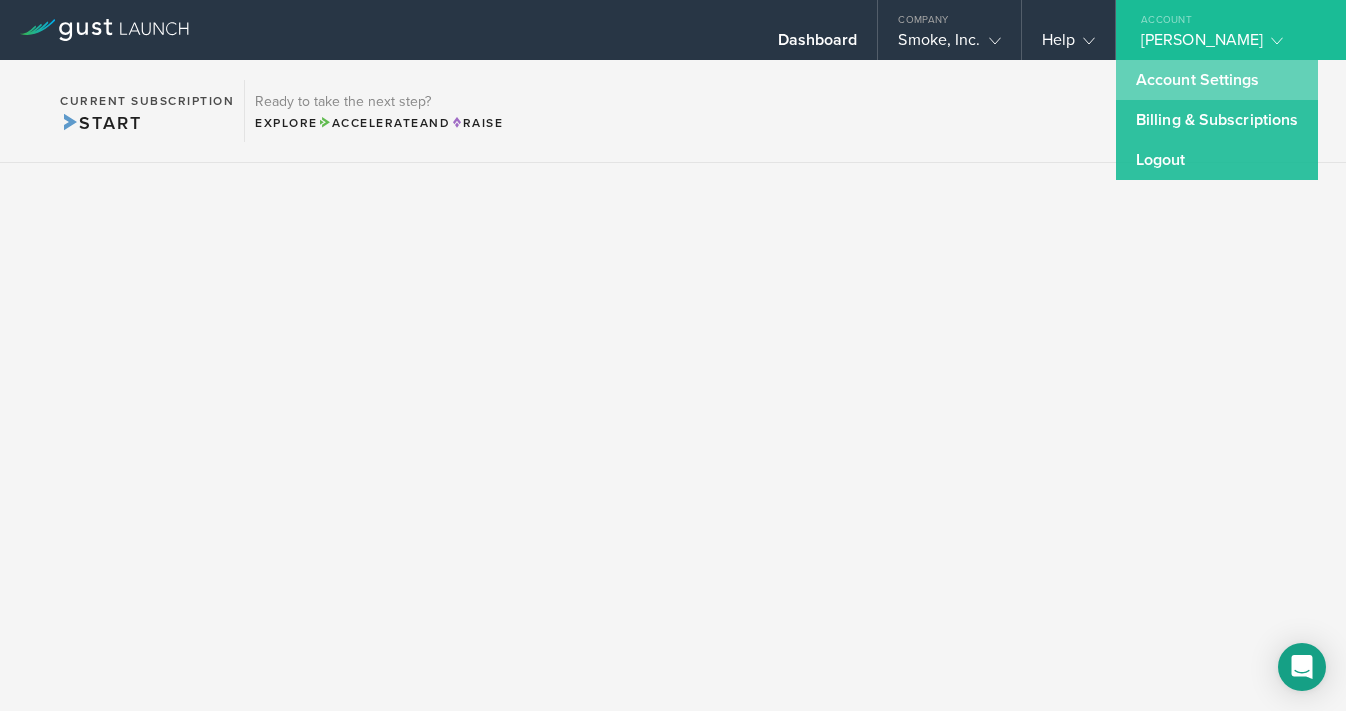 click on "Account Settings" at bounding box center (1217, 80) 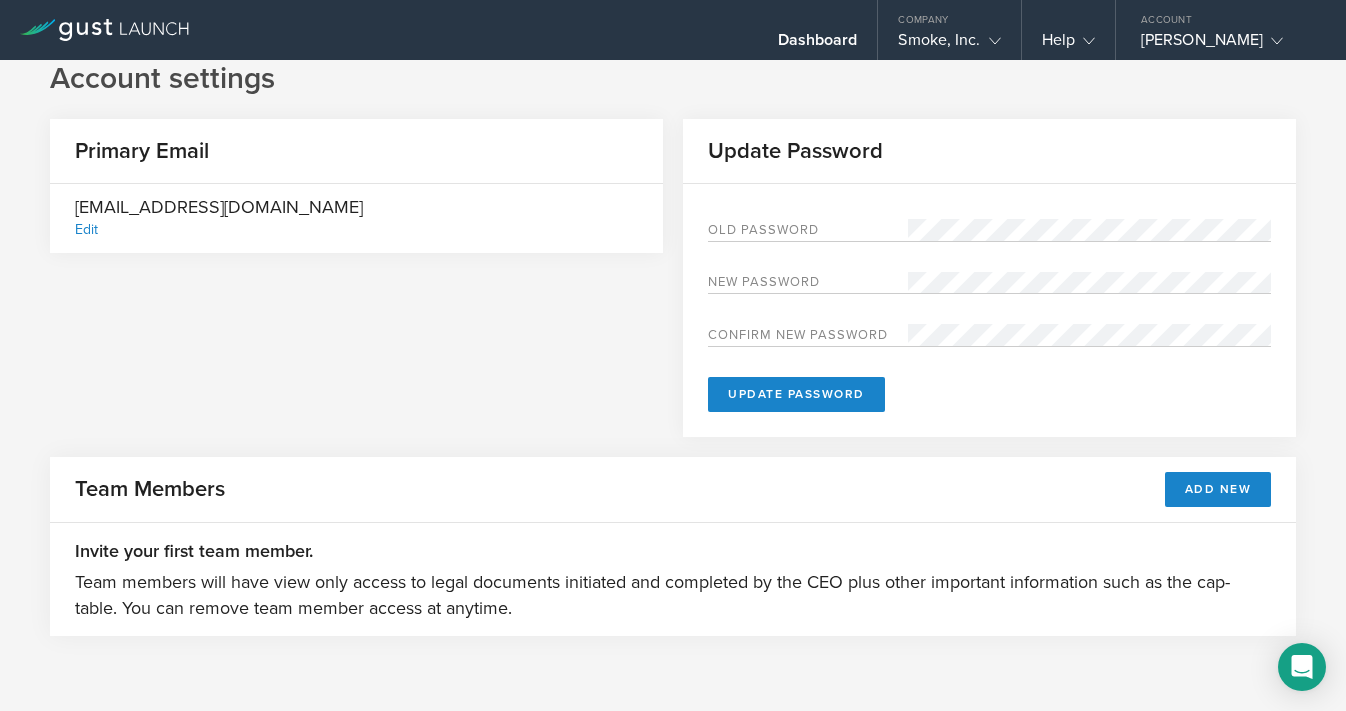 scroll, scrollTop: 0, scrollLeft: 0, axis: both 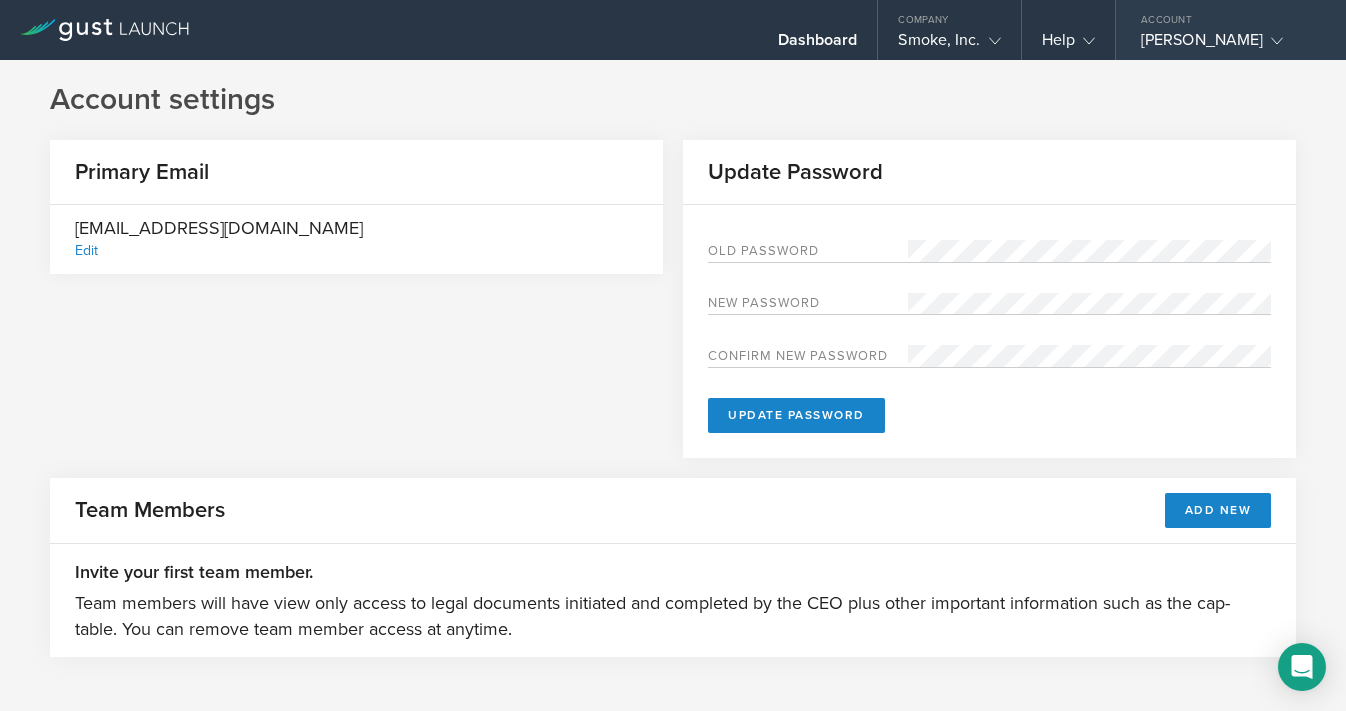 click 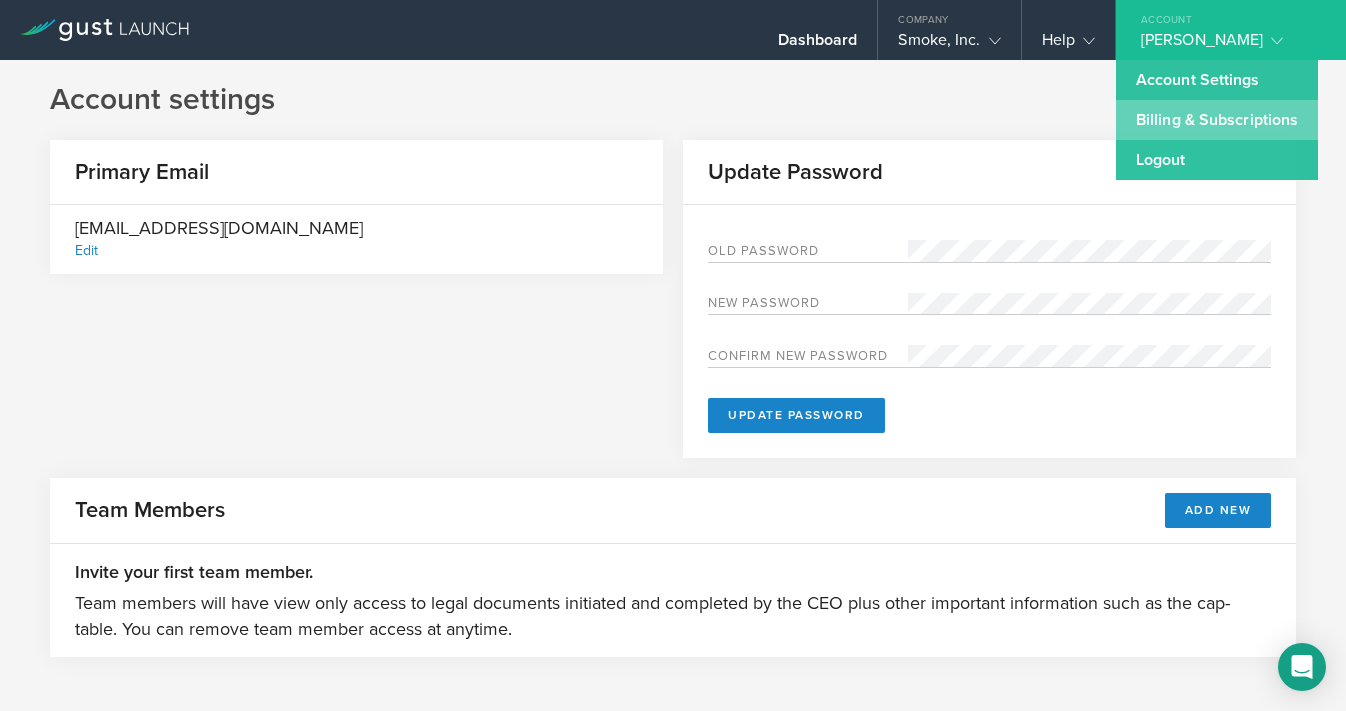 click on "Billing & Subscriptions" at bounding box center [1217, 120] 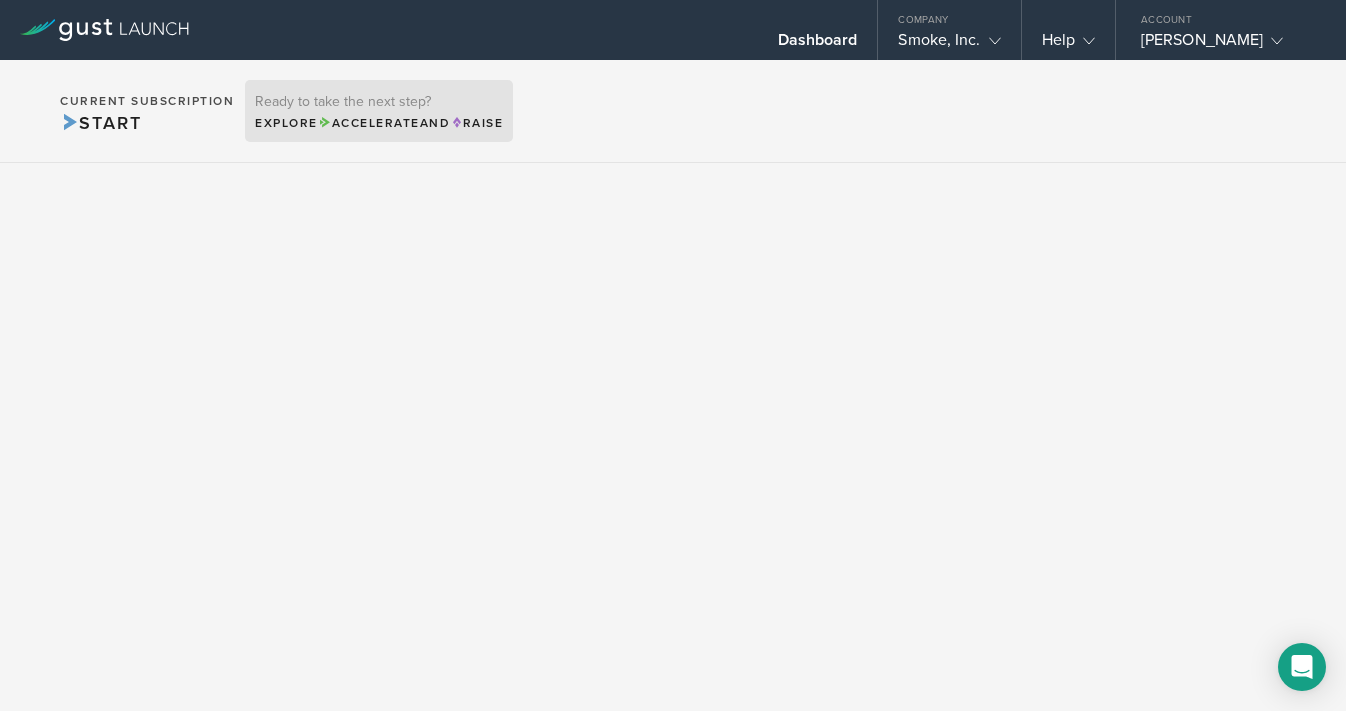 click on "Explore  Accelerate  and  Raise" at bounding box center [379, 123] 